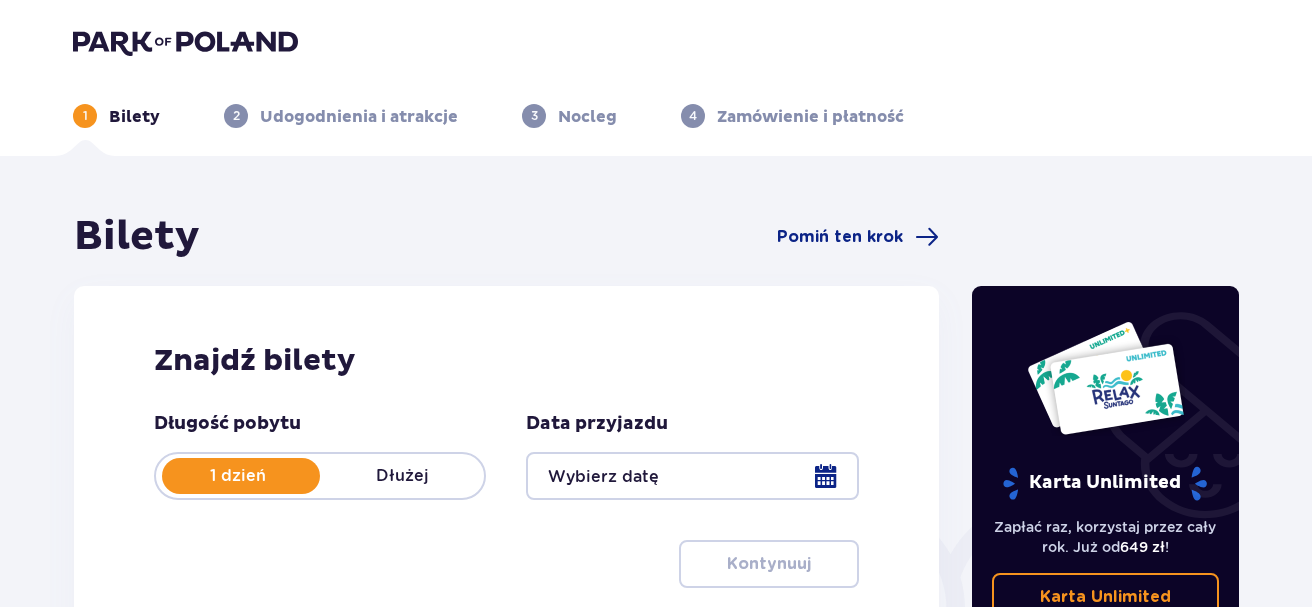 type on "08.08.25" 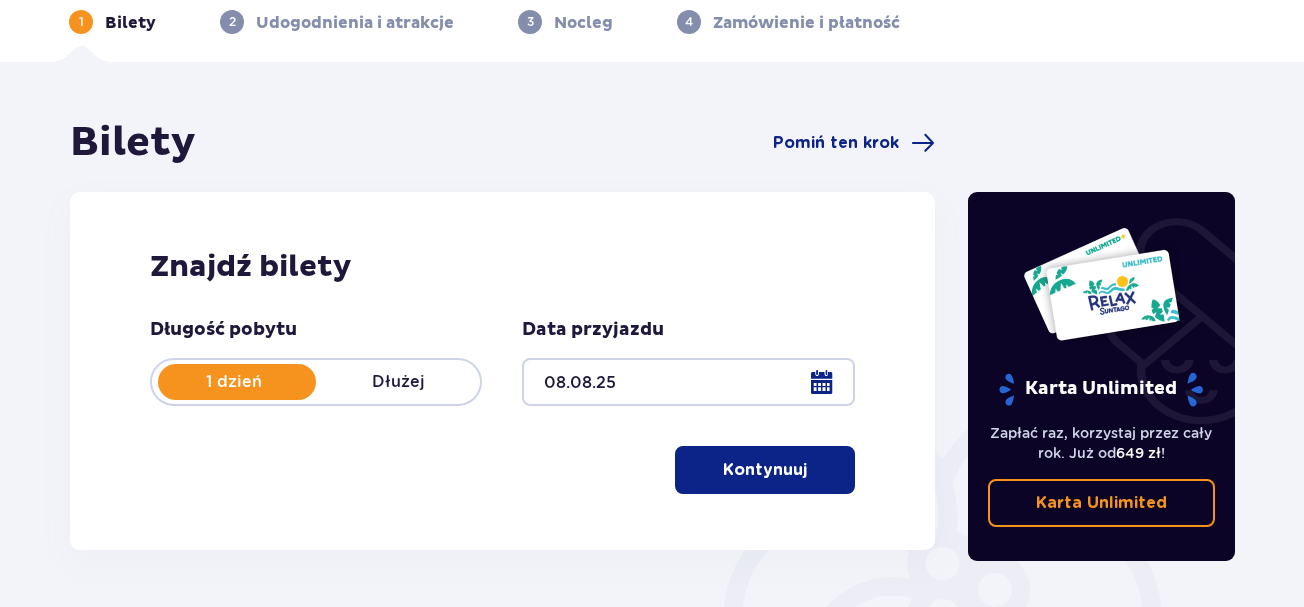 scroll, scrollTop: 100, scrollLeft: 0, axis: vertical 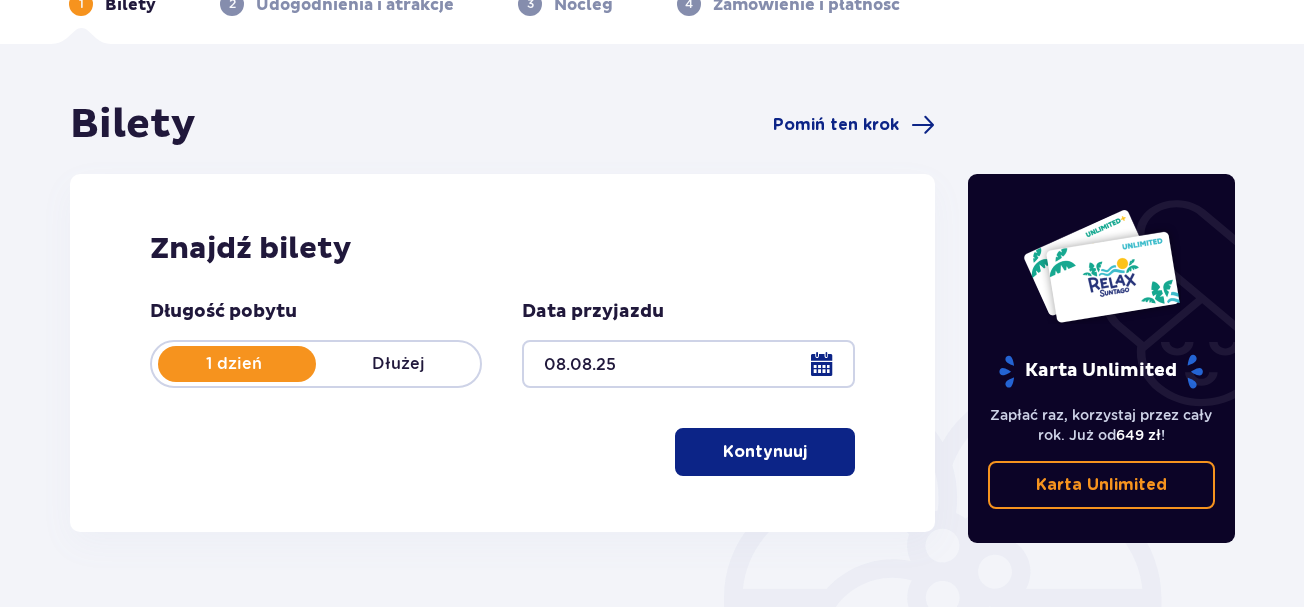 click on "Kontynuuj" at bounding box center (765, 452) 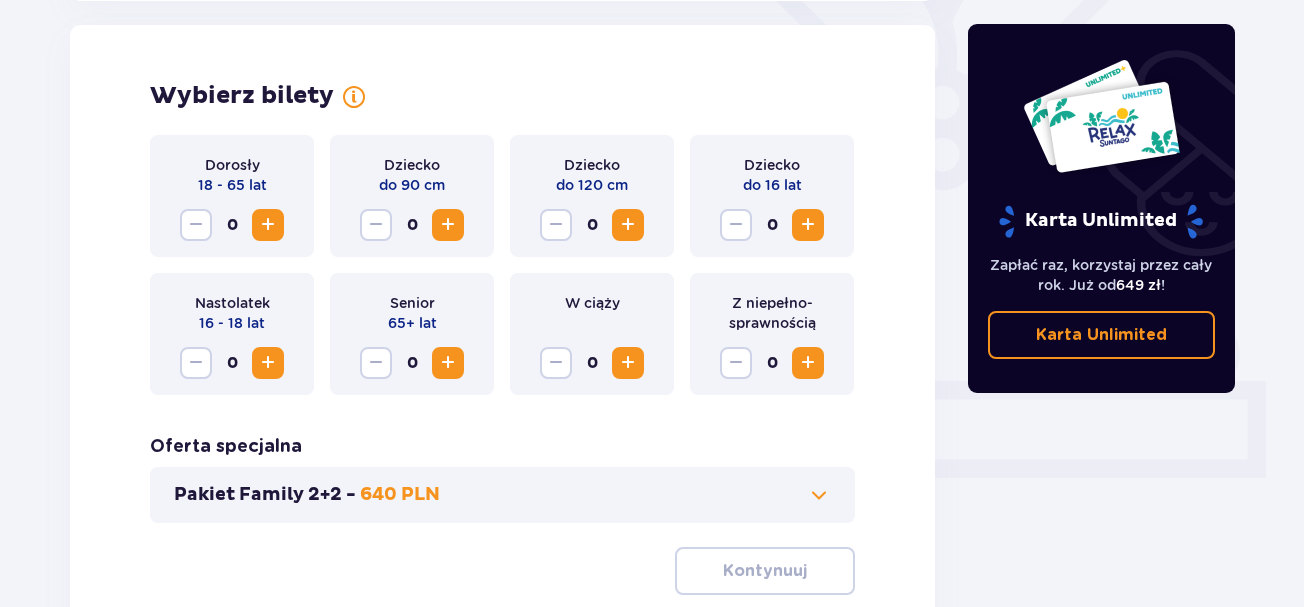 scroll, scrollTop: 556, scrollLeft: 0, axis: vertical 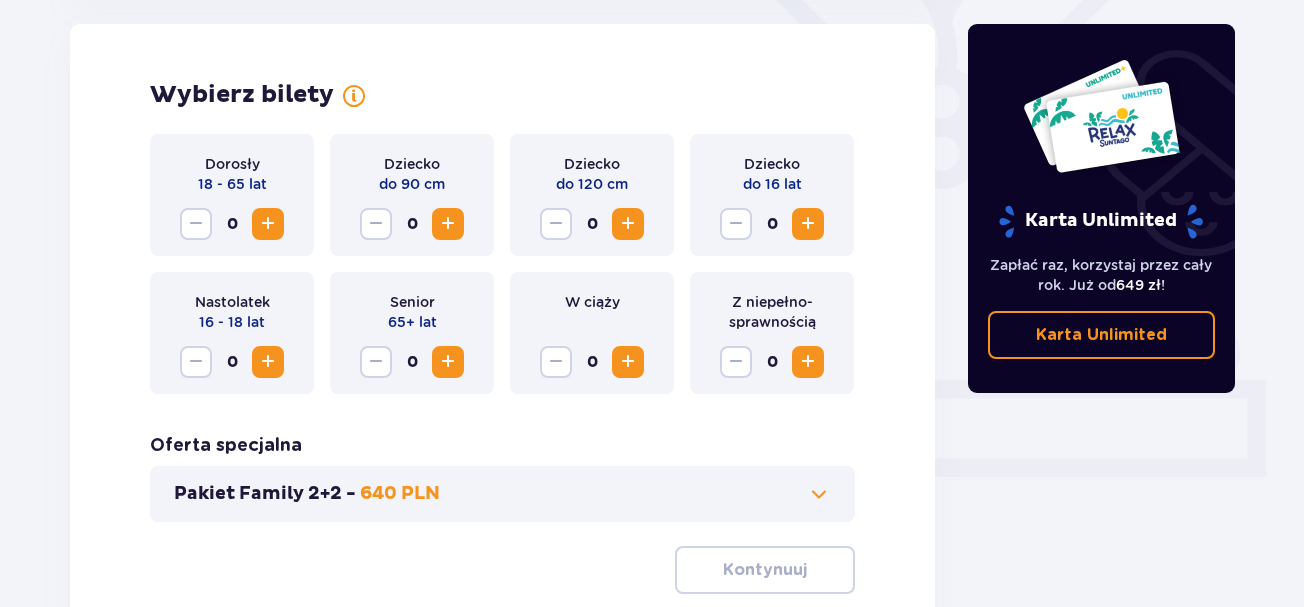 click at bounding box center [268, 224] 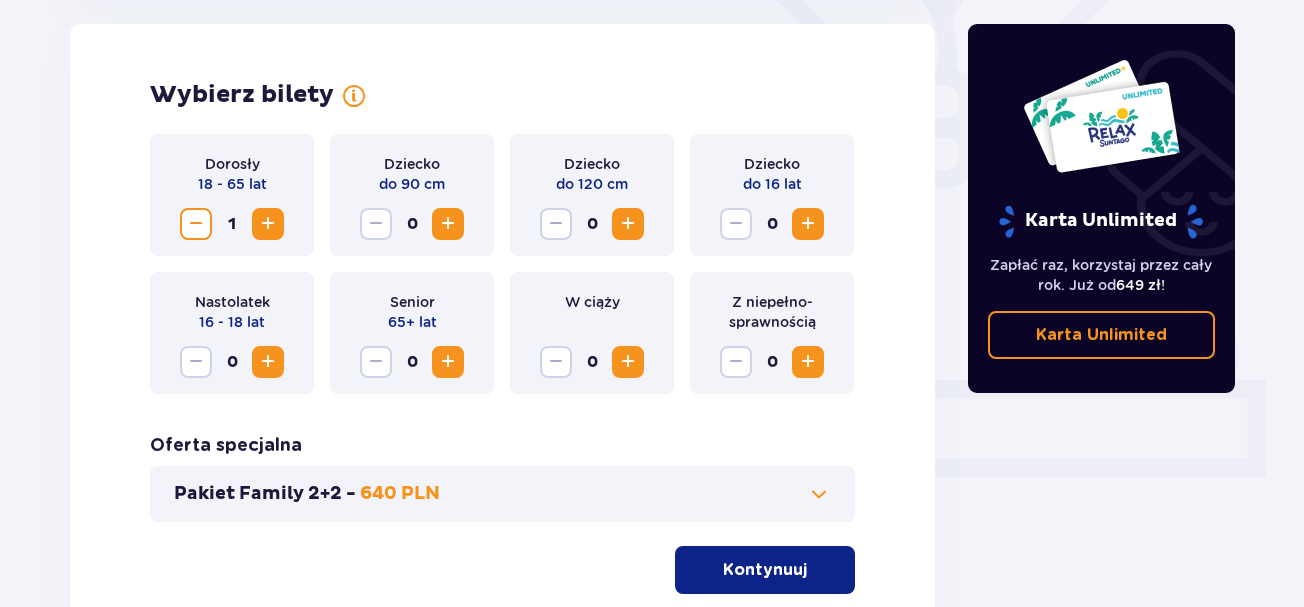 click at bounding box center (268, 224) 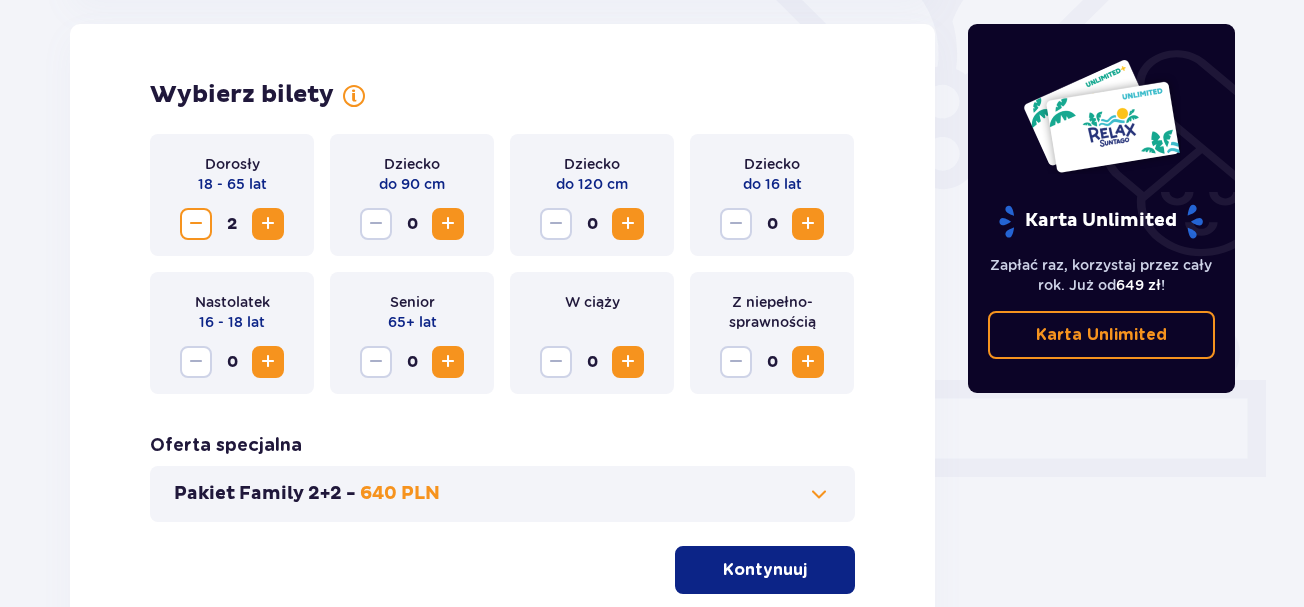 click at bounding box center (628, 224) 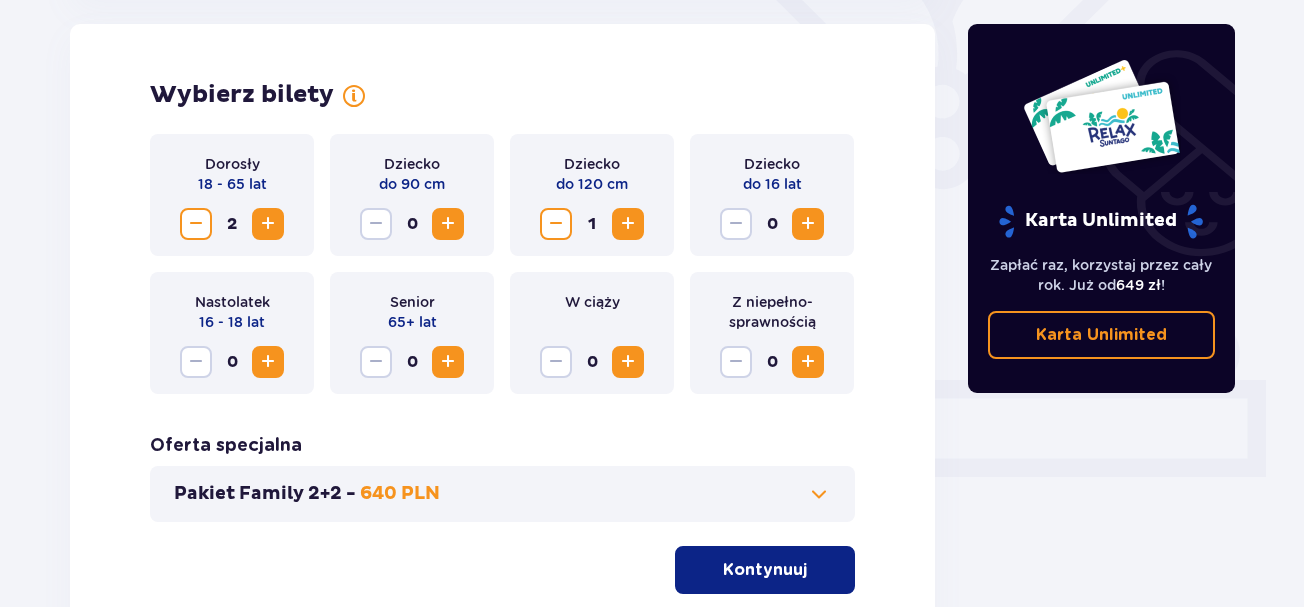 click at bounding box center [628, 224] 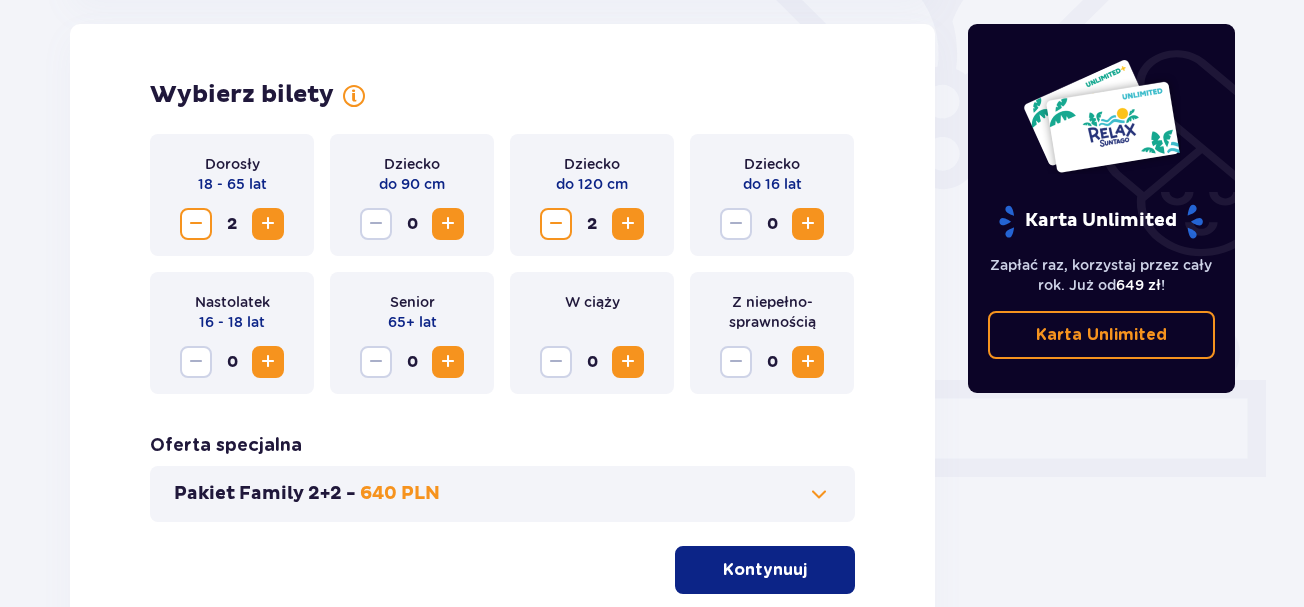 click on "Kontynuuj" at bounding box center (765, 570) 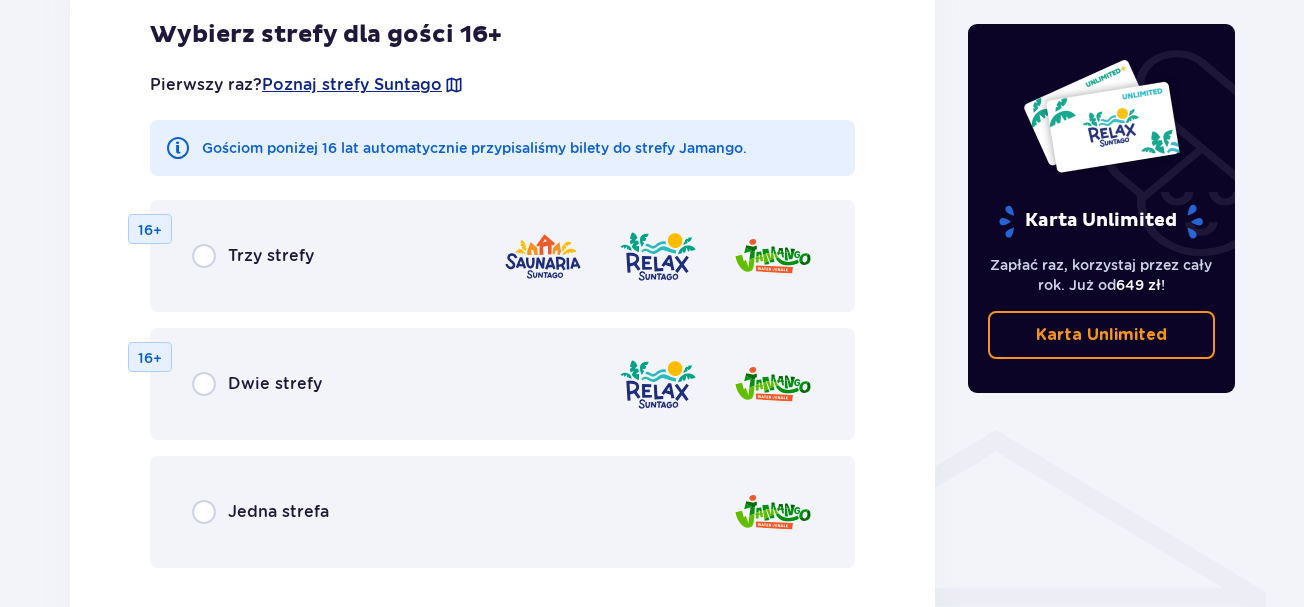 scroll, scrollTop: 1310, scrollLeft: 0, axis: vertical 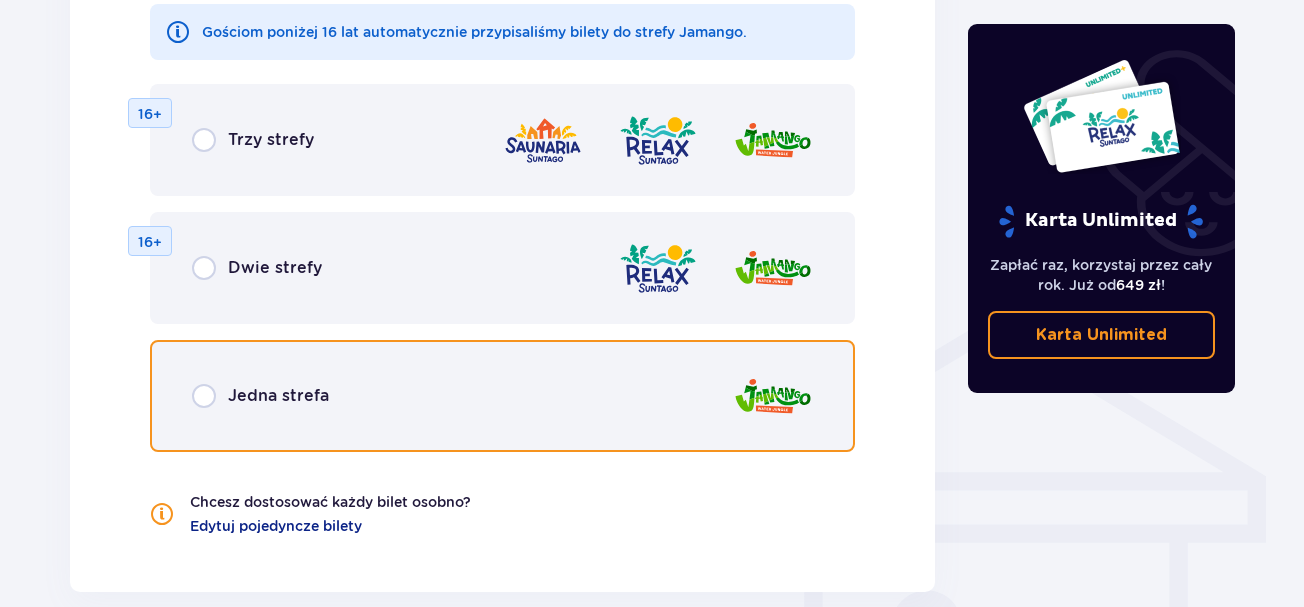 click at bounding box center (204, 396) 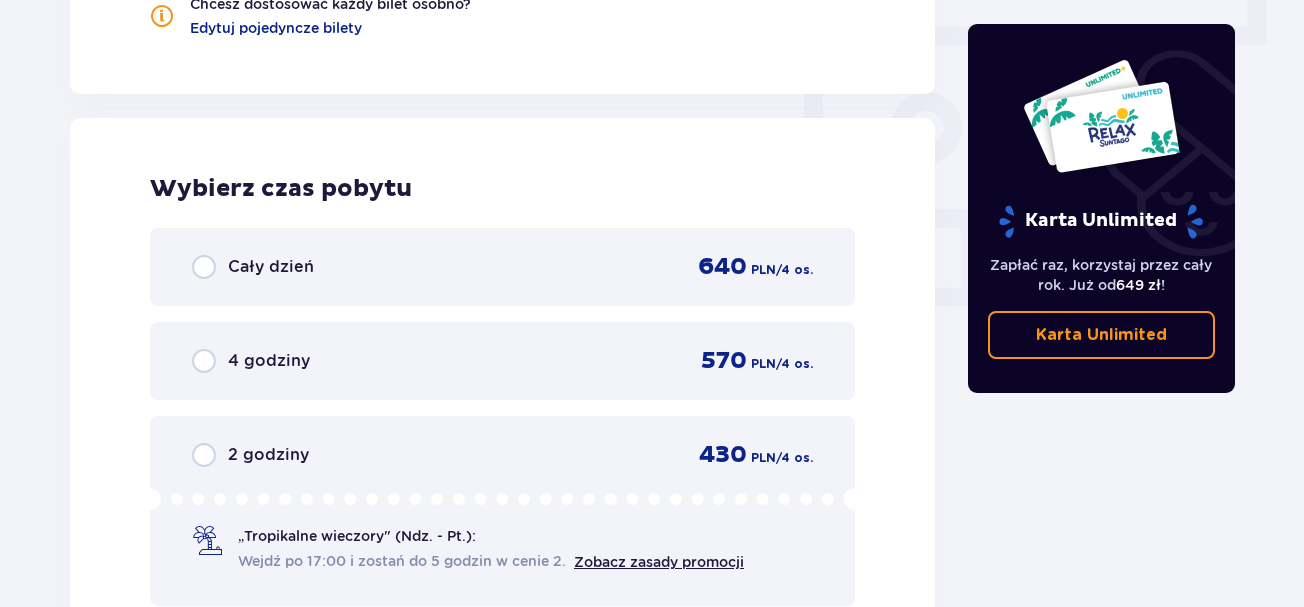 scroll, scrollTop: 1878, scrollLeft: 0, axis: vertical 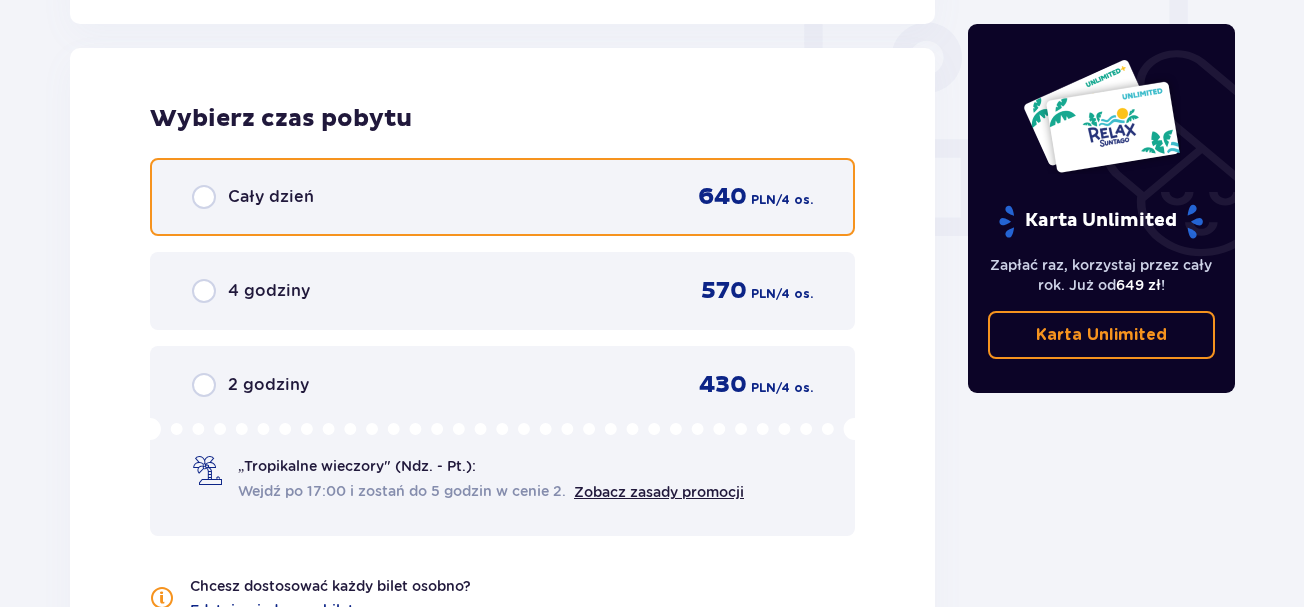 click at bounding box center (204, 197) 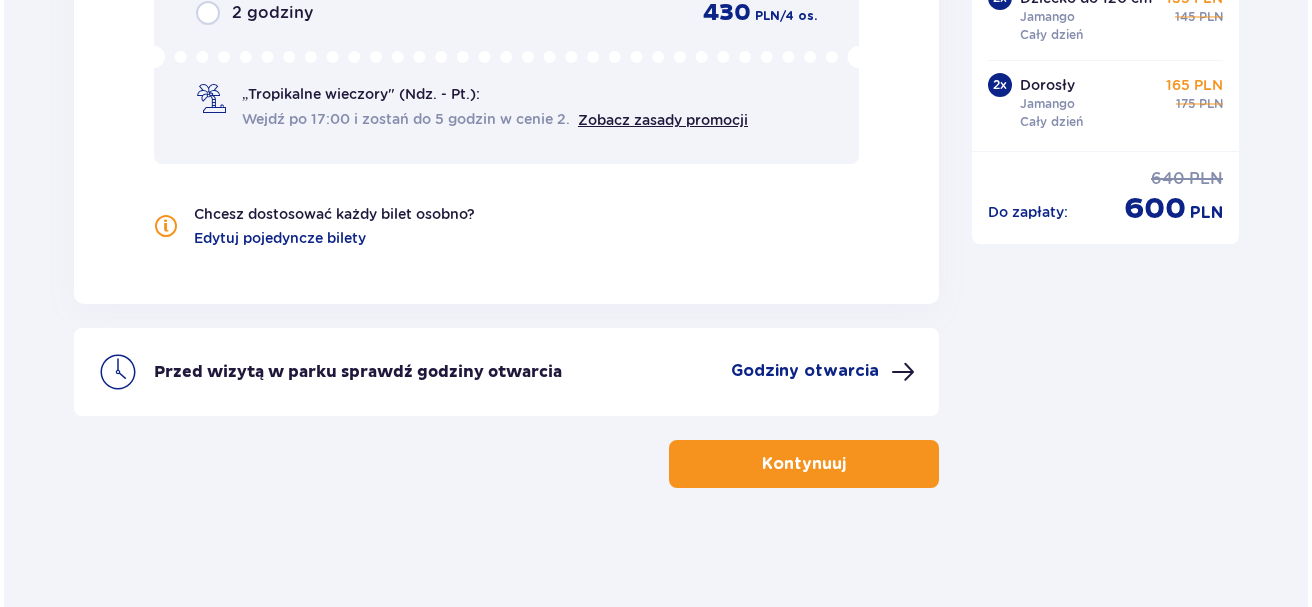 scroll, scrollTop: 2251, scrollLeft: 0, axis: vertical 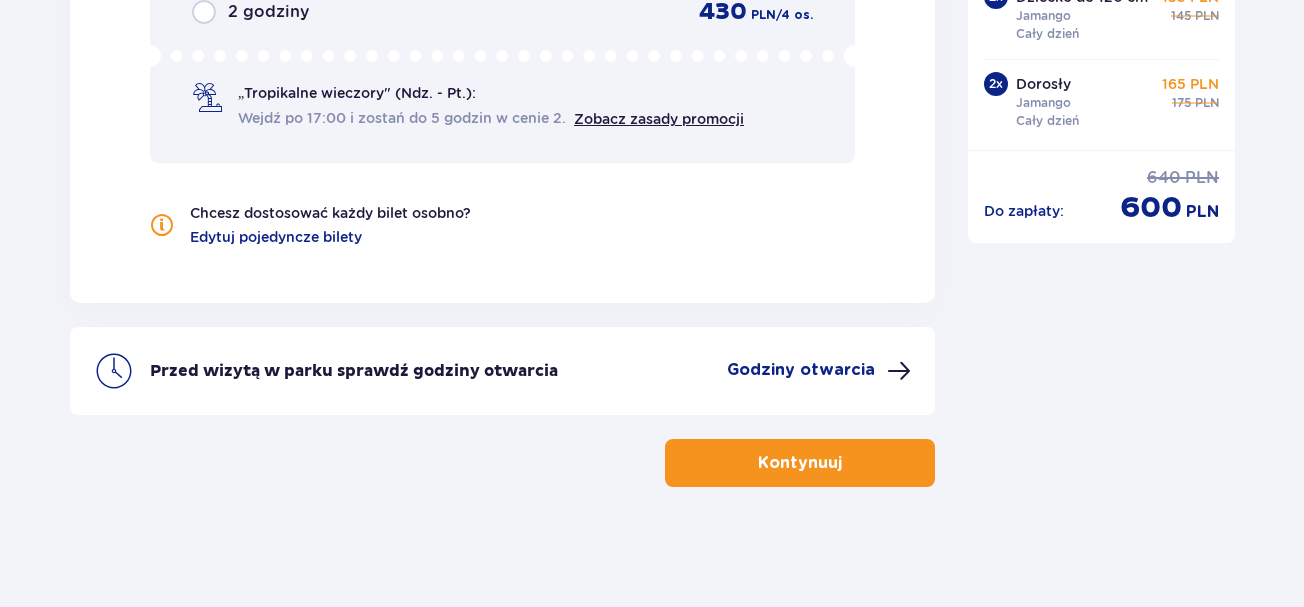 click on "Godziny otwarcia" at bounding box center [801, 370] 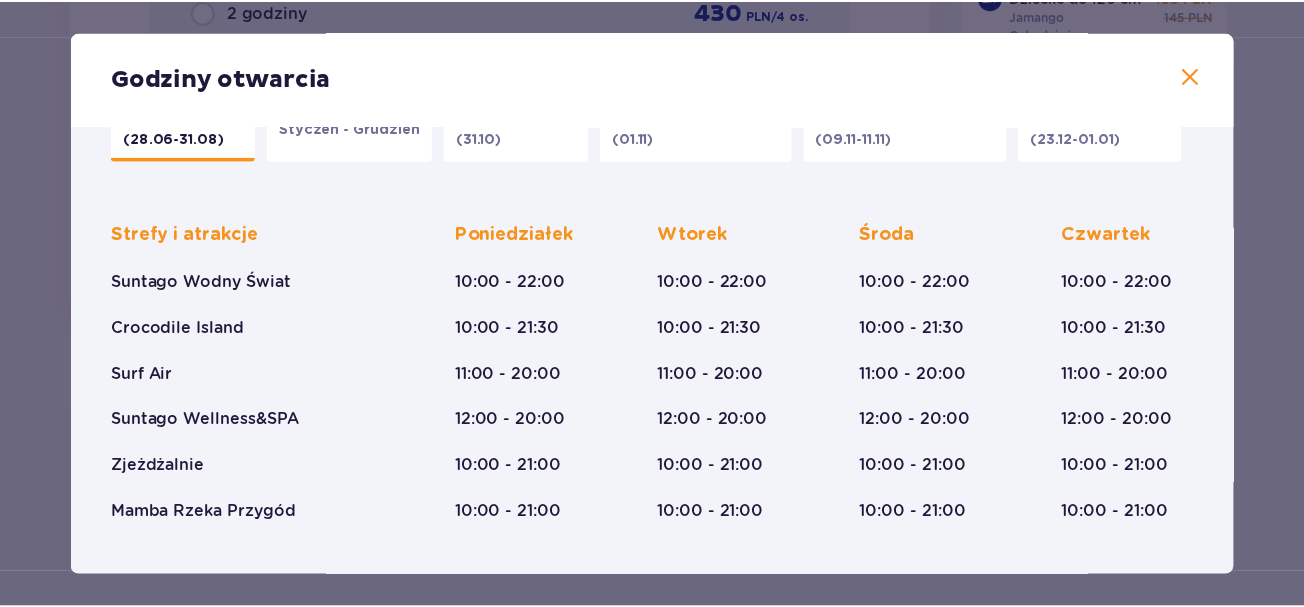 scroll, scrollTop: 100, scrollLeft: 0, axis: vertical 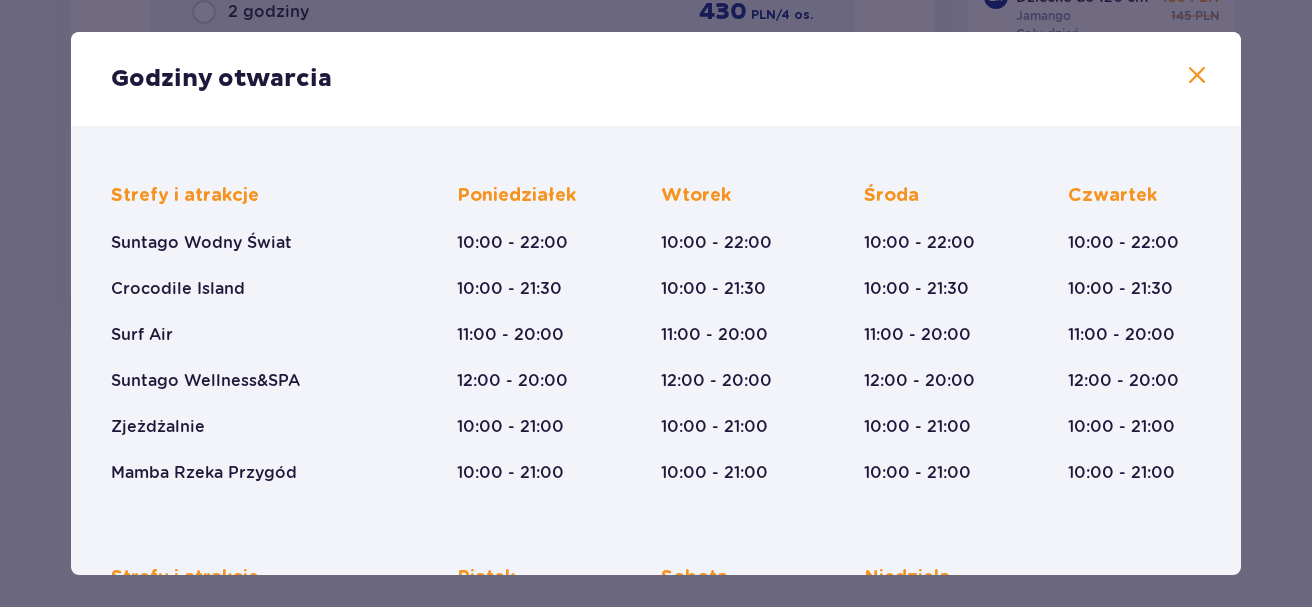 click at bounding box center [1197, 76] 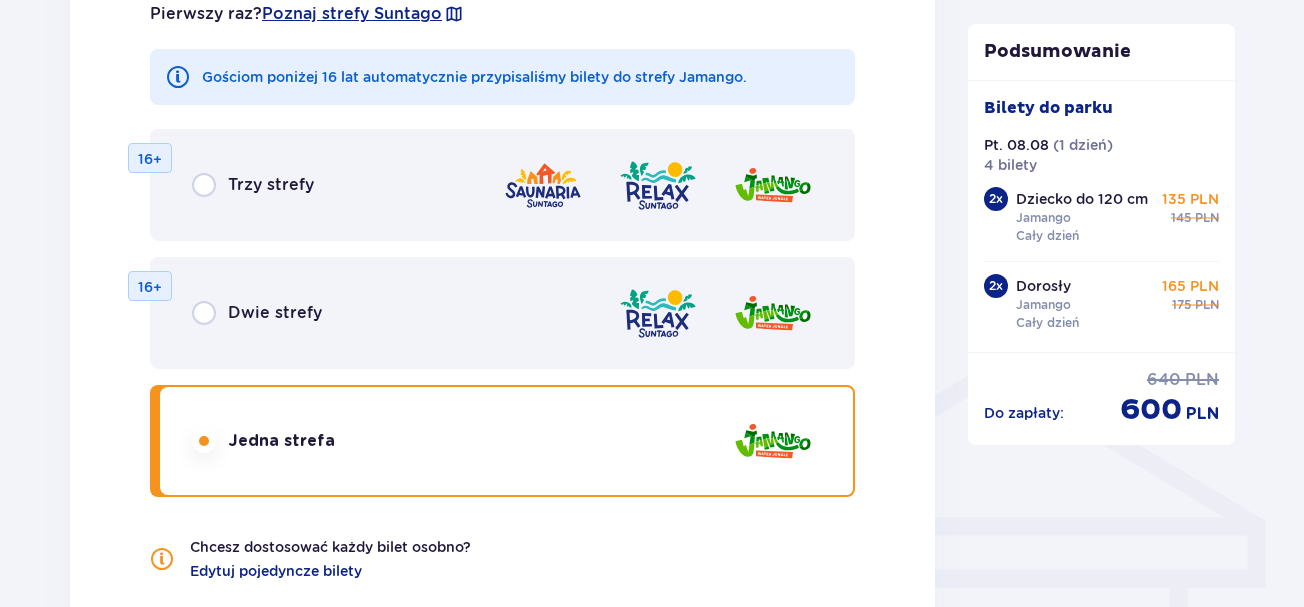 scroll, scrollTop: 1251, scrollLeft: 0, axis: vertical 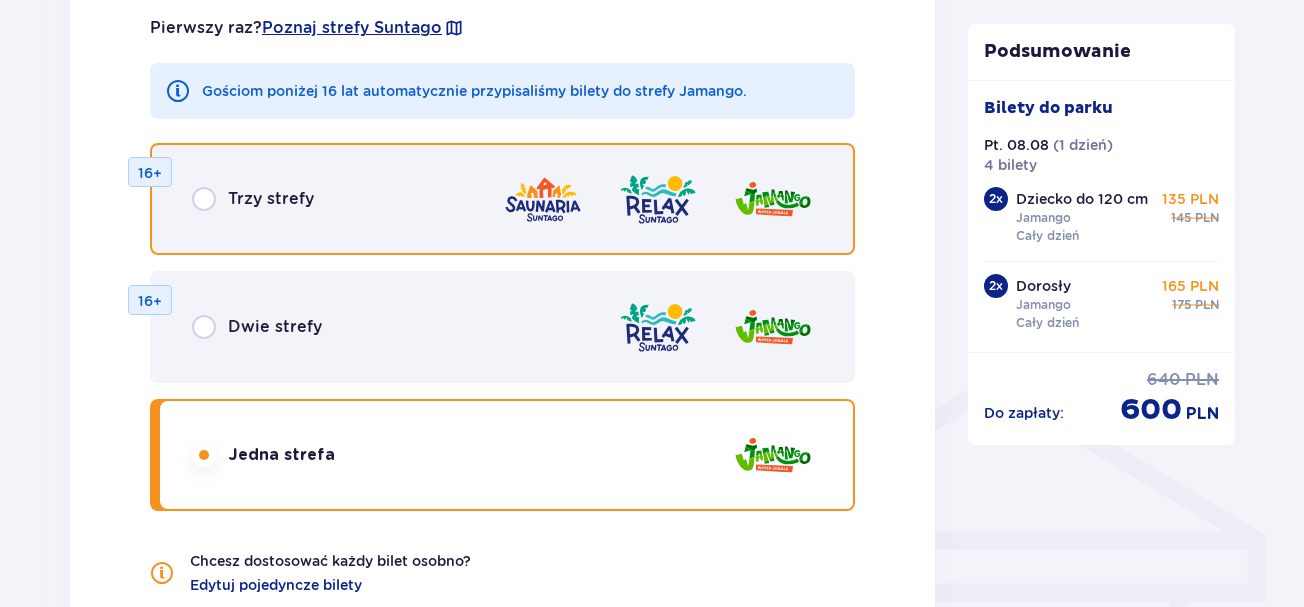 click at bounding box center (204, 199) 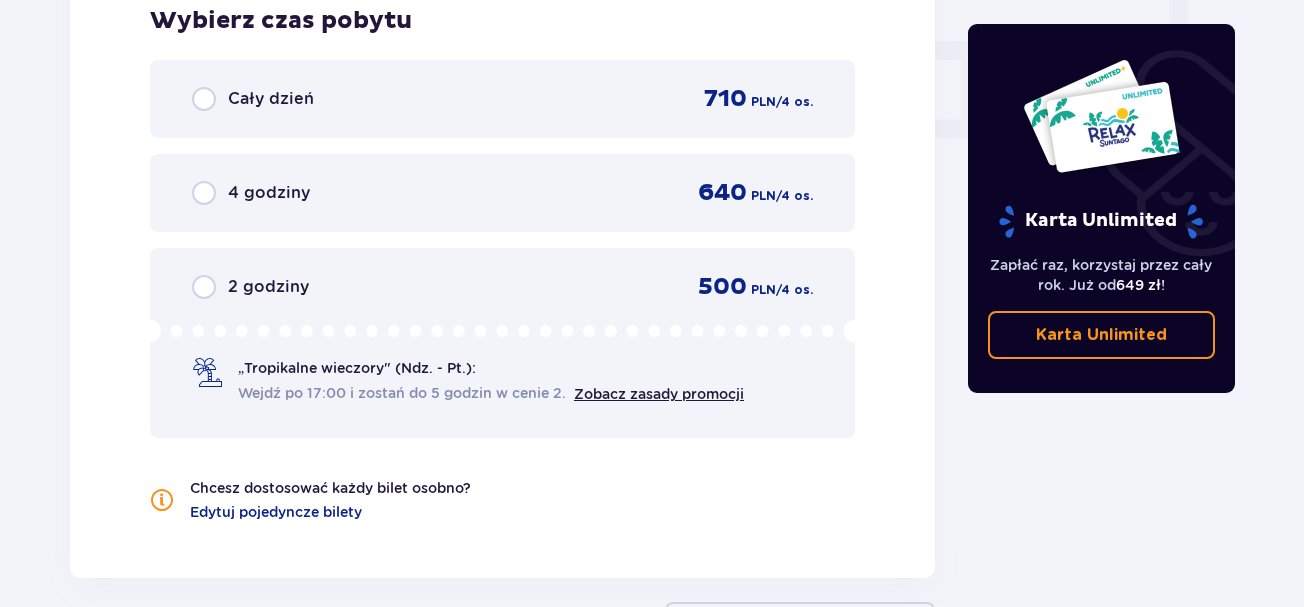 scroll, scrollTop: 1839, scrollLeft: 0, axis: vertical 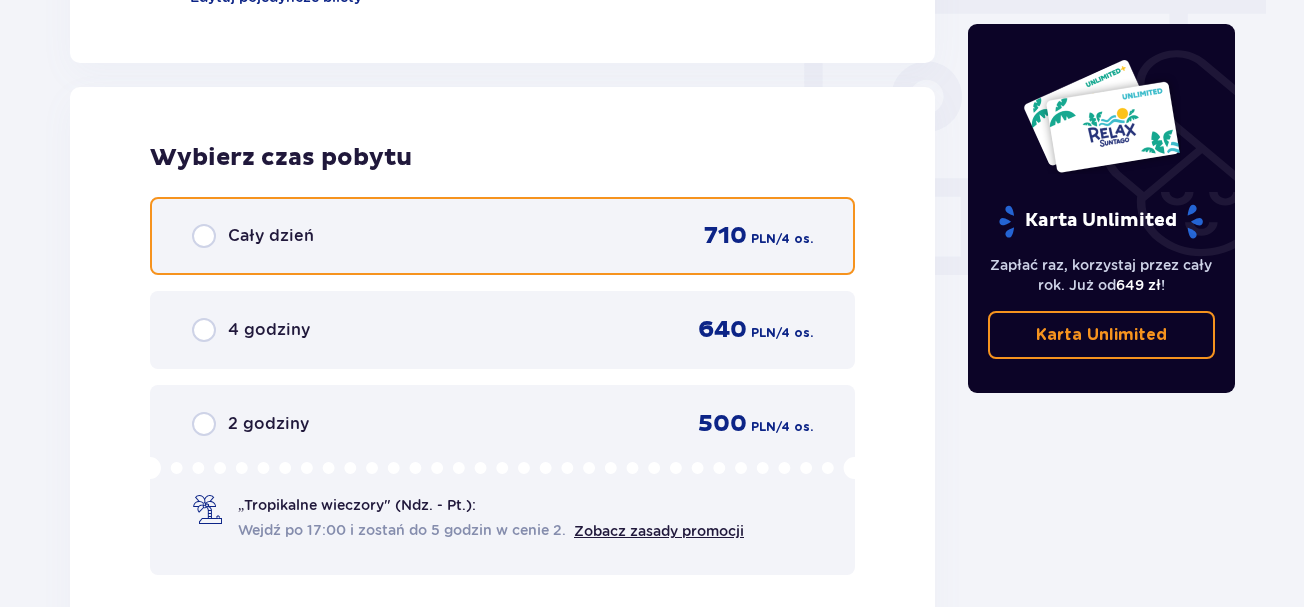 click at bounding box center [204, 236] 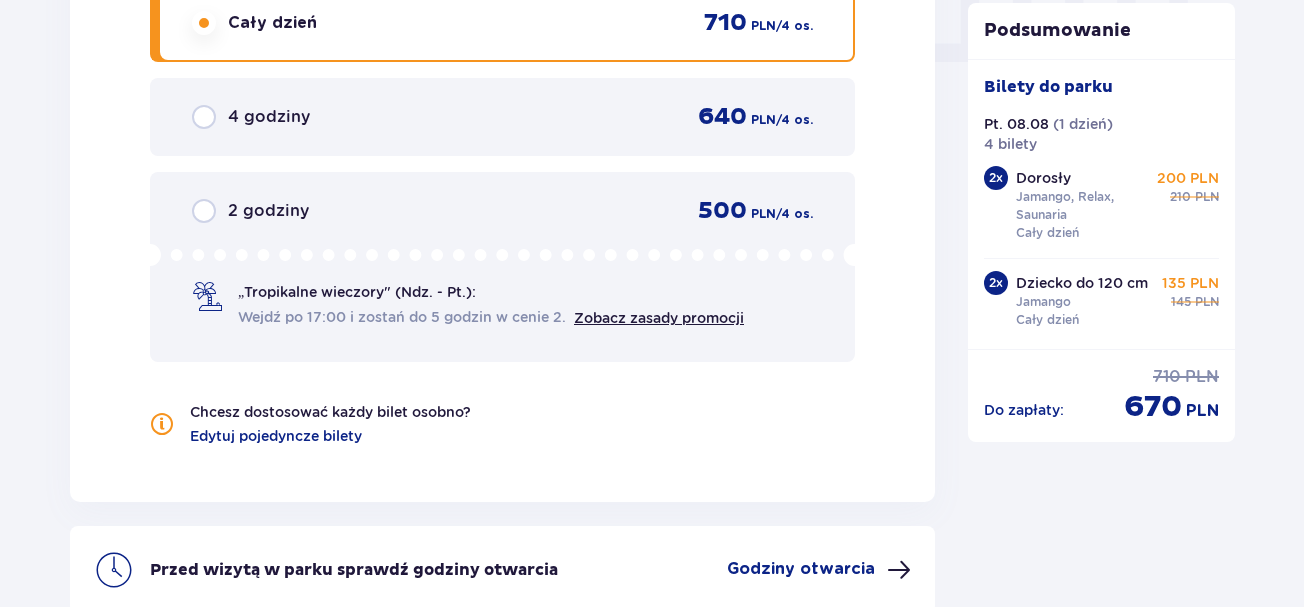 scroll, scrollTop: 2200, scrollLeft: 0, axis: vertical 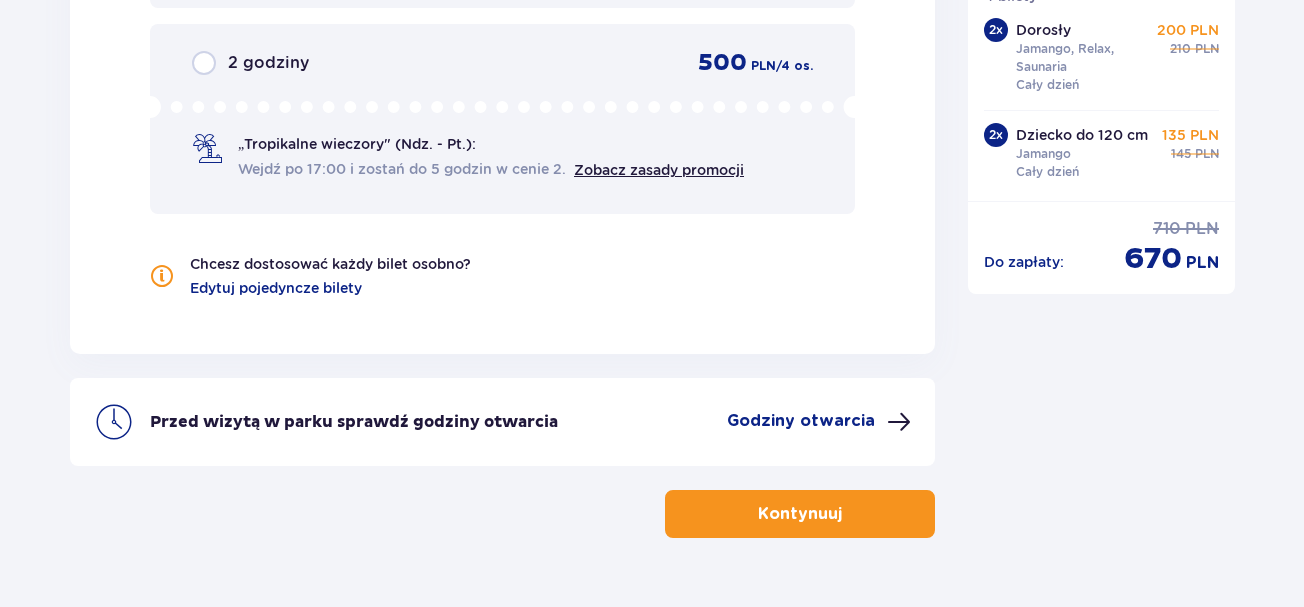 click on "Kontynuuj" at bounding box center [800, 514] 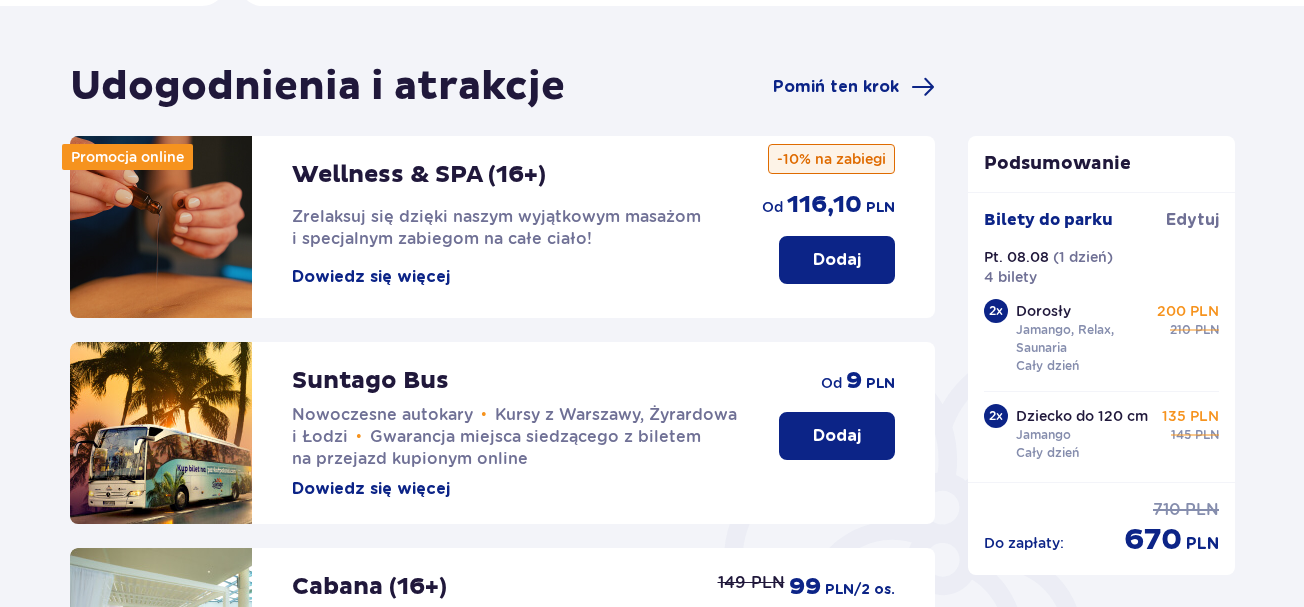scroll, scrollTop: 0, scrollLeft: 0, axis: both 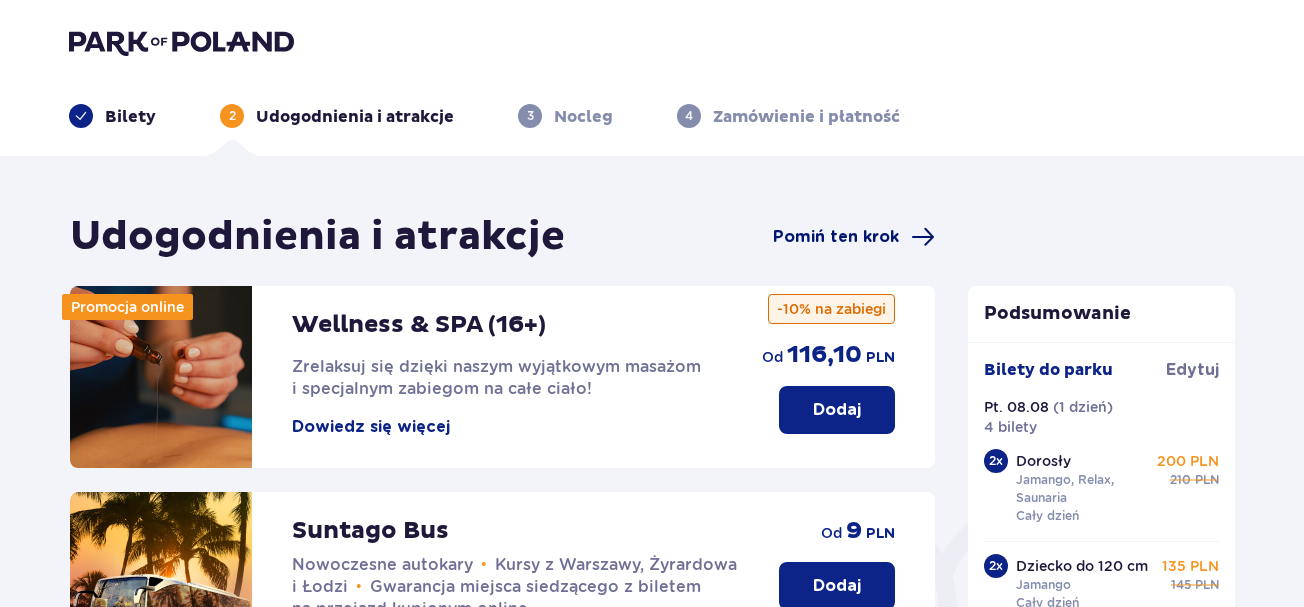click on "Pomiń ten krok" at bounding box center [836, 237] 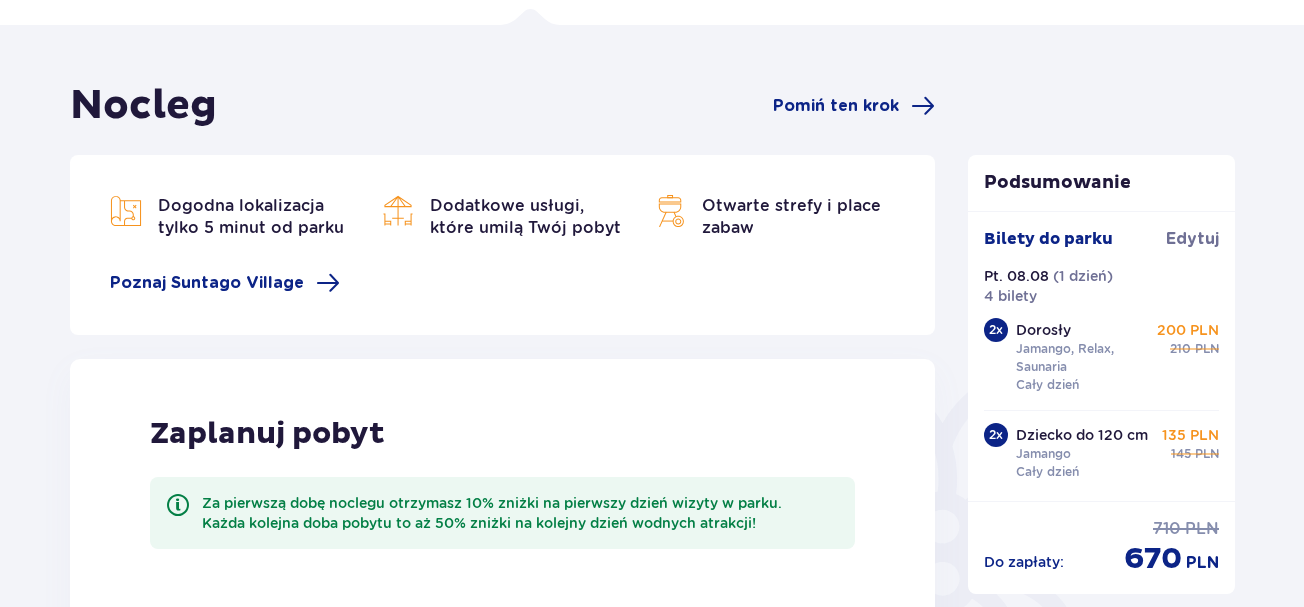 scroll, scrollTop: 300, scrollLeft: 0, axis: vertical 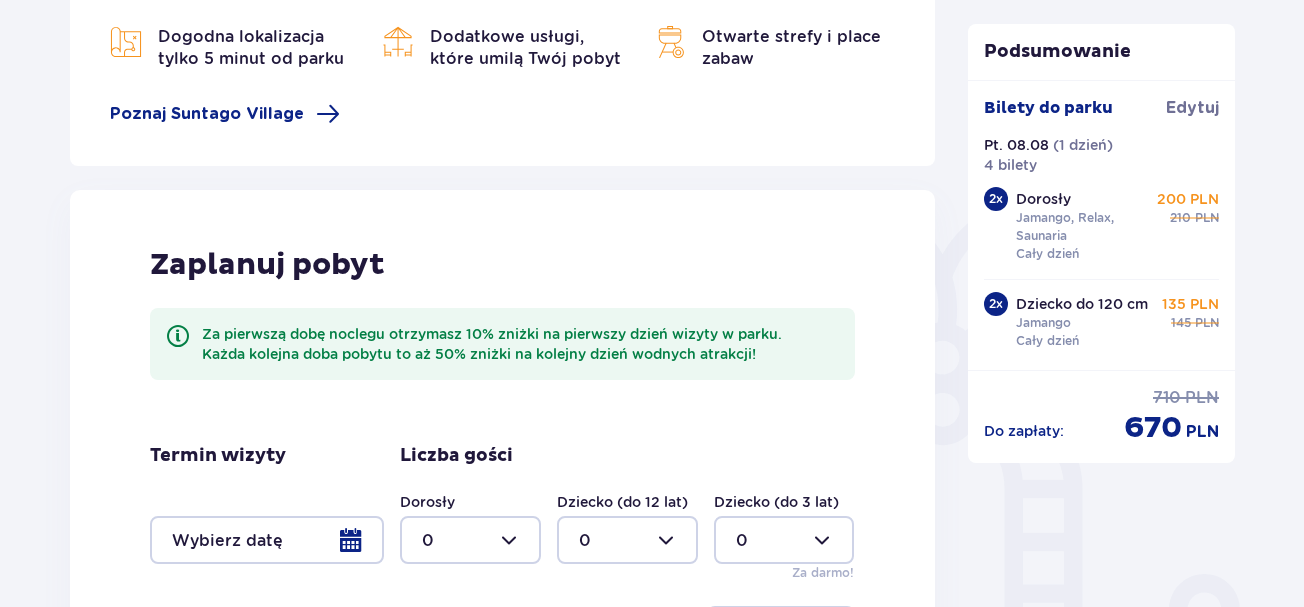 click at bounding box center (267, 540) 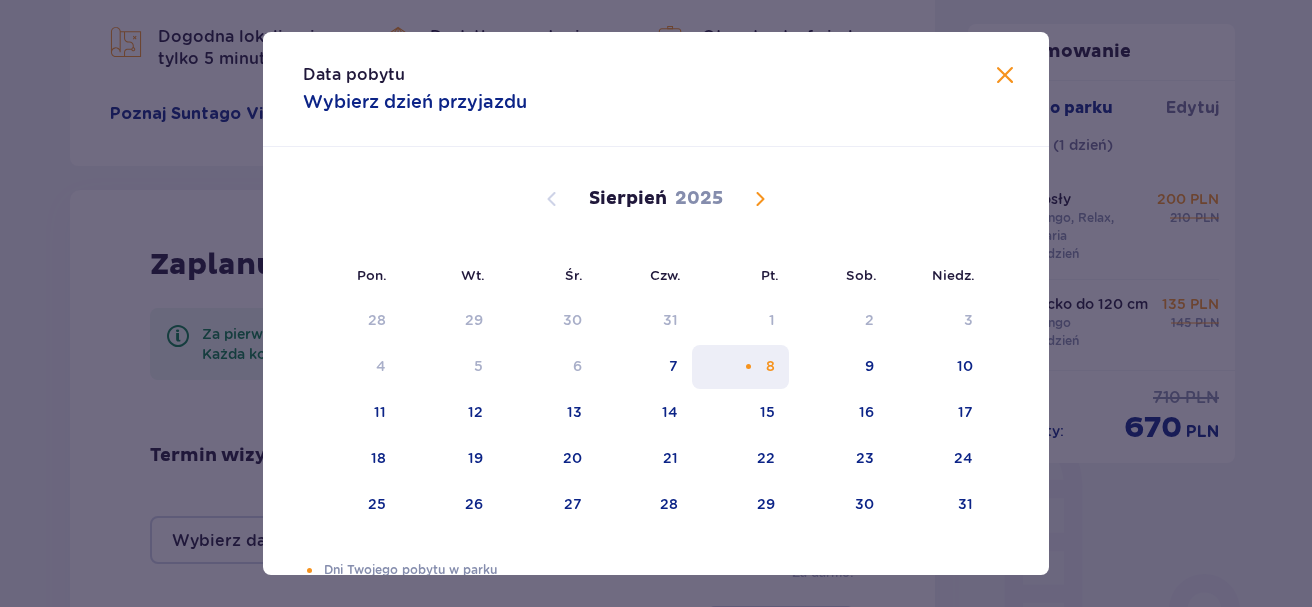 click on "8" at bounding box center (770, 366) 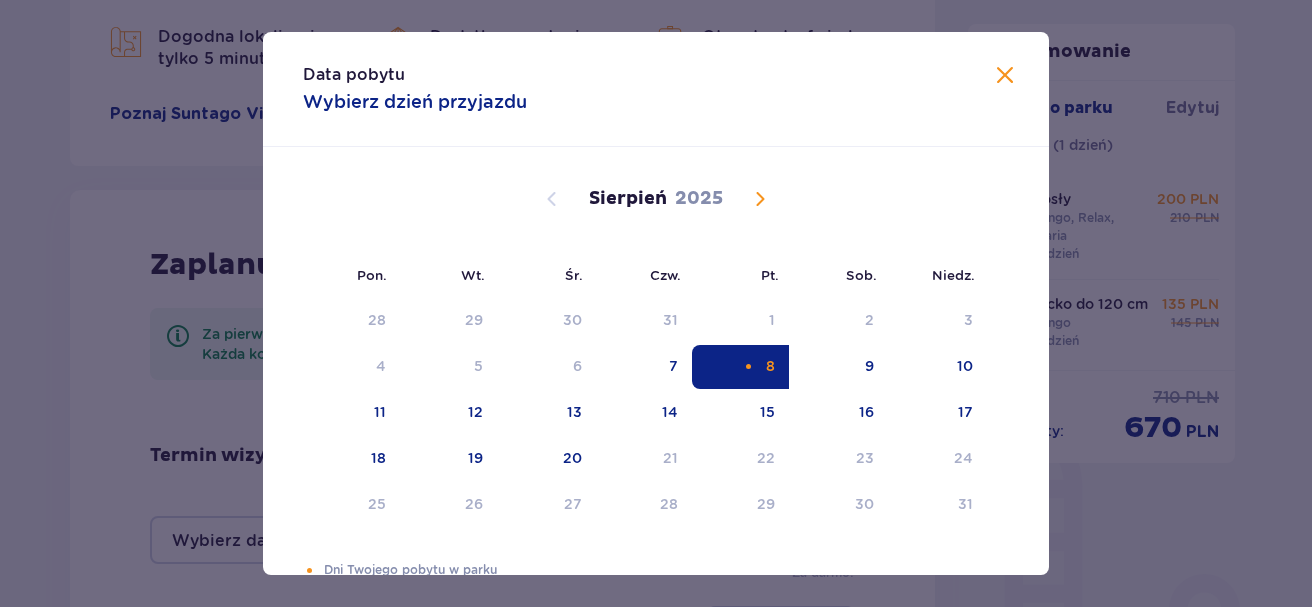 click at bounding box center (1005, 76) 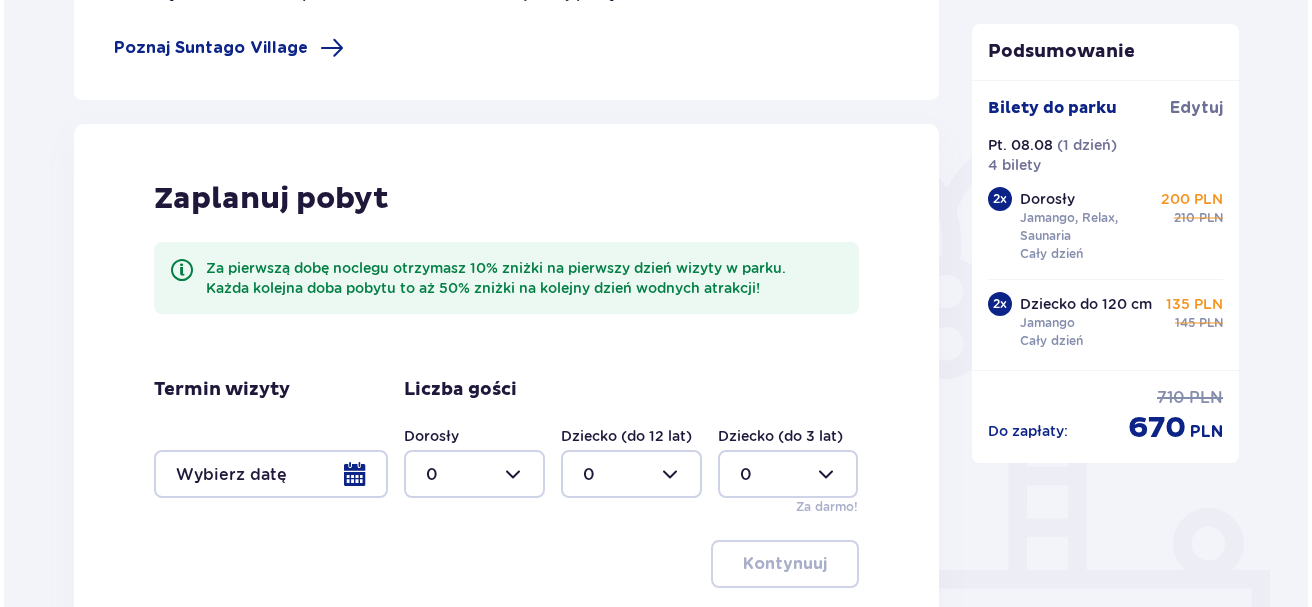 scroll, scrollTop: 400, scrollLeft: 0, axis: vertical 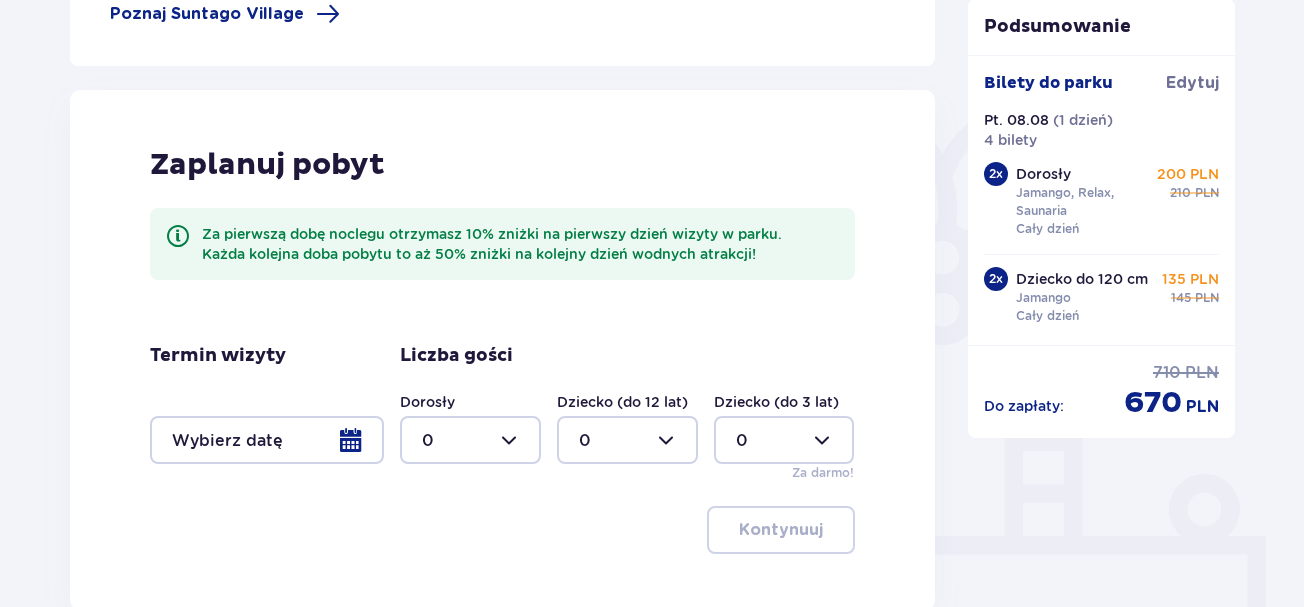 click at bounding box center [267, 440] 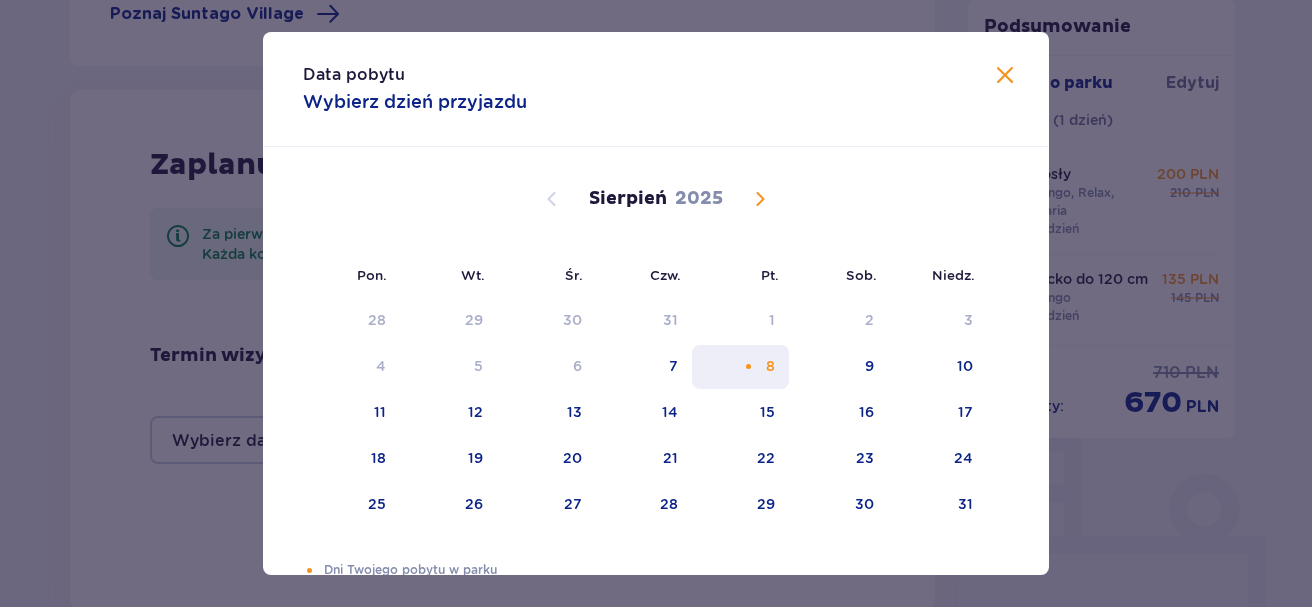 click on "8" at bounding box center (740, 367) 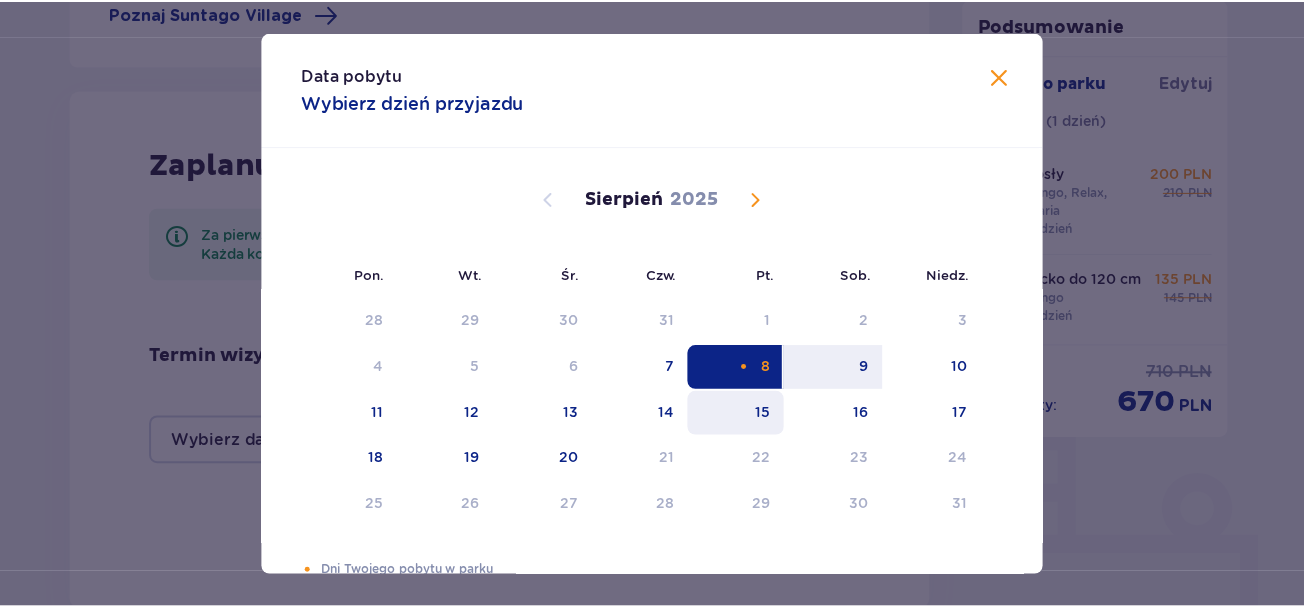 scroll, scrollTop: 44, scrollLeft: 0, axis: vertical 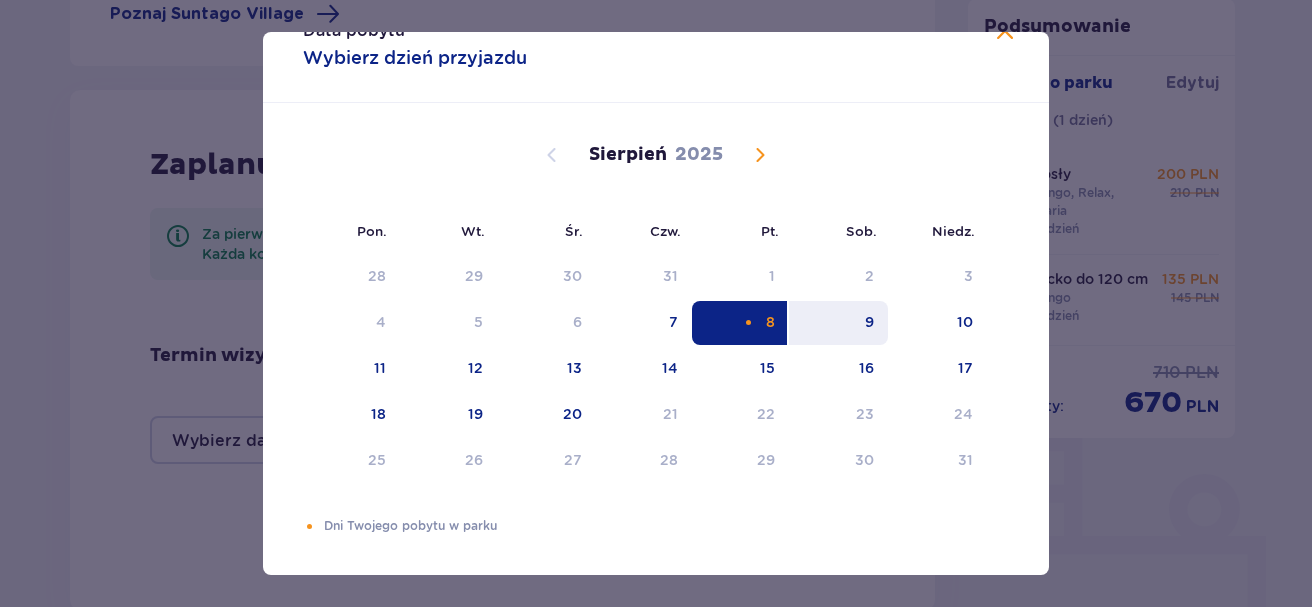click on "9" at bounding box center (869, 322) 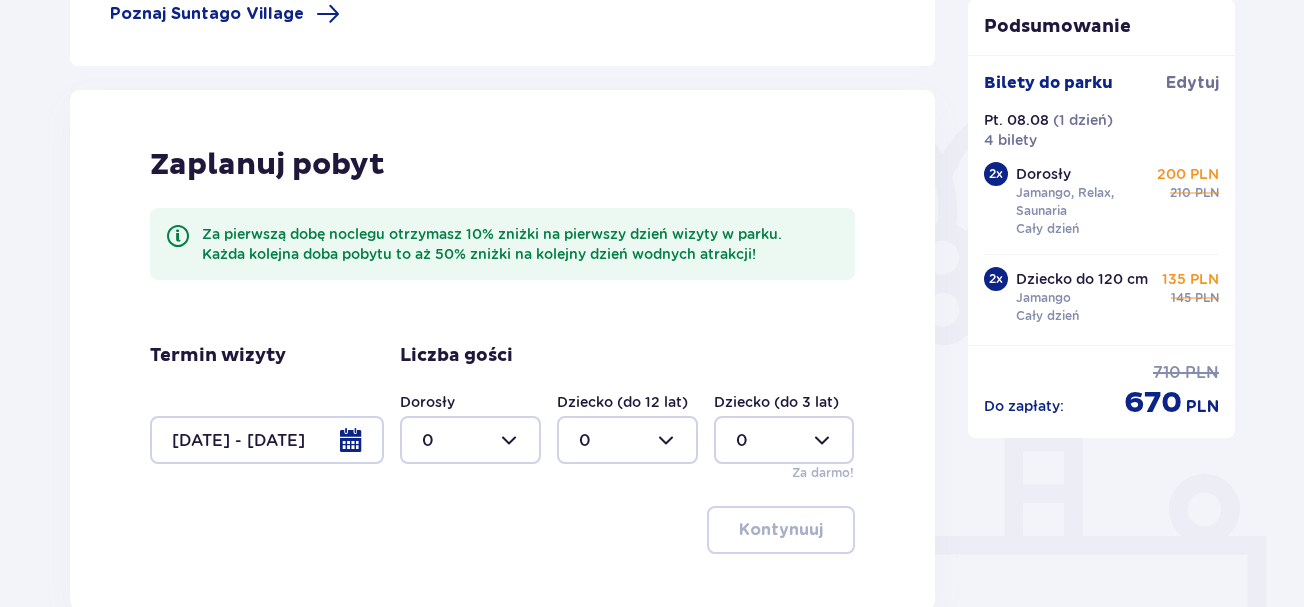 click at bounding box center (470, 440) 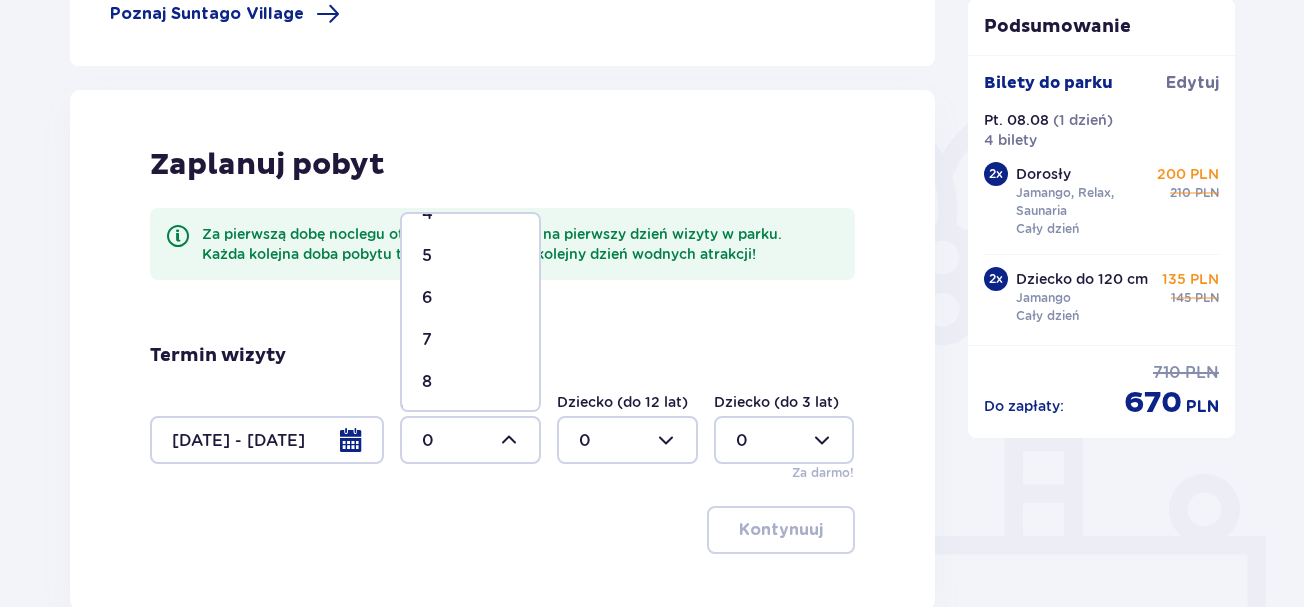 scroll, scrollTop: 200, scrollLeft: 0, axis: vertical 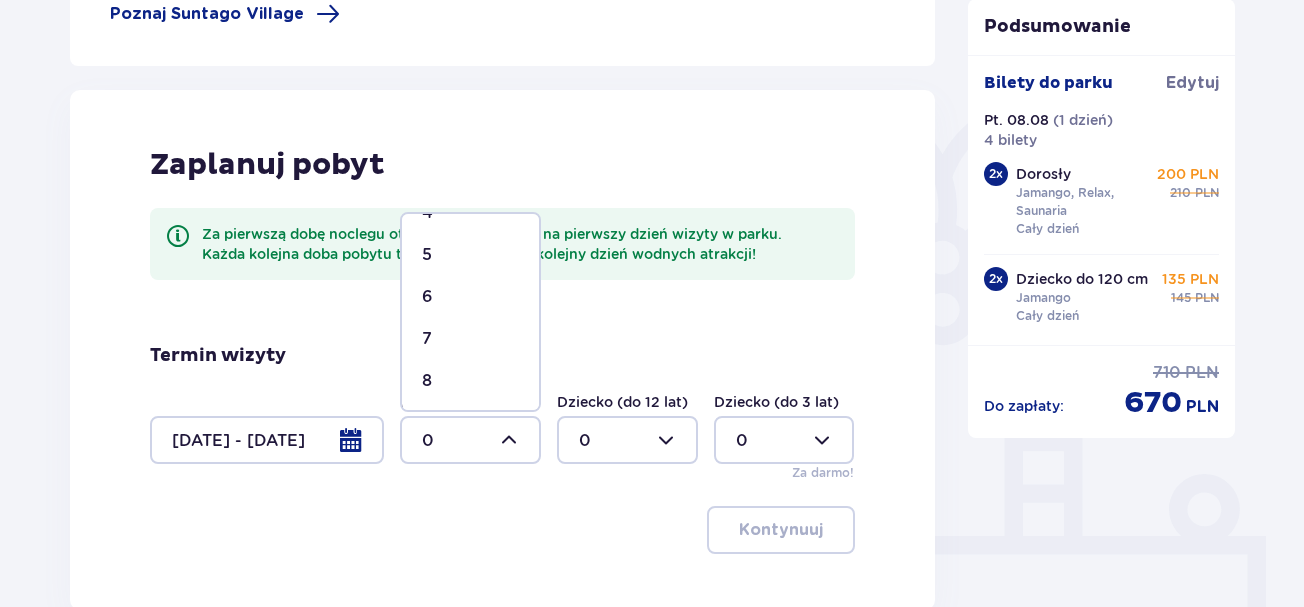 click on "Zaplanuj pobyt Za pierwszą dobę noclegu otrzymasz 10% zniżki na pierwszy dzień wizyty w parku. Każda kolejna doba pobytu to aż 50% zniżki na kolejny dzień wodnych atrakcji! Termin wizyty 08.08.25 - 09.08.25 Liczba gości Dorosły   0 Dziecko (do 12 lat)   0 Dziecko (do 3 lat)   0 Za darmo! Kontynuuj" at bounding box center [502, 350] 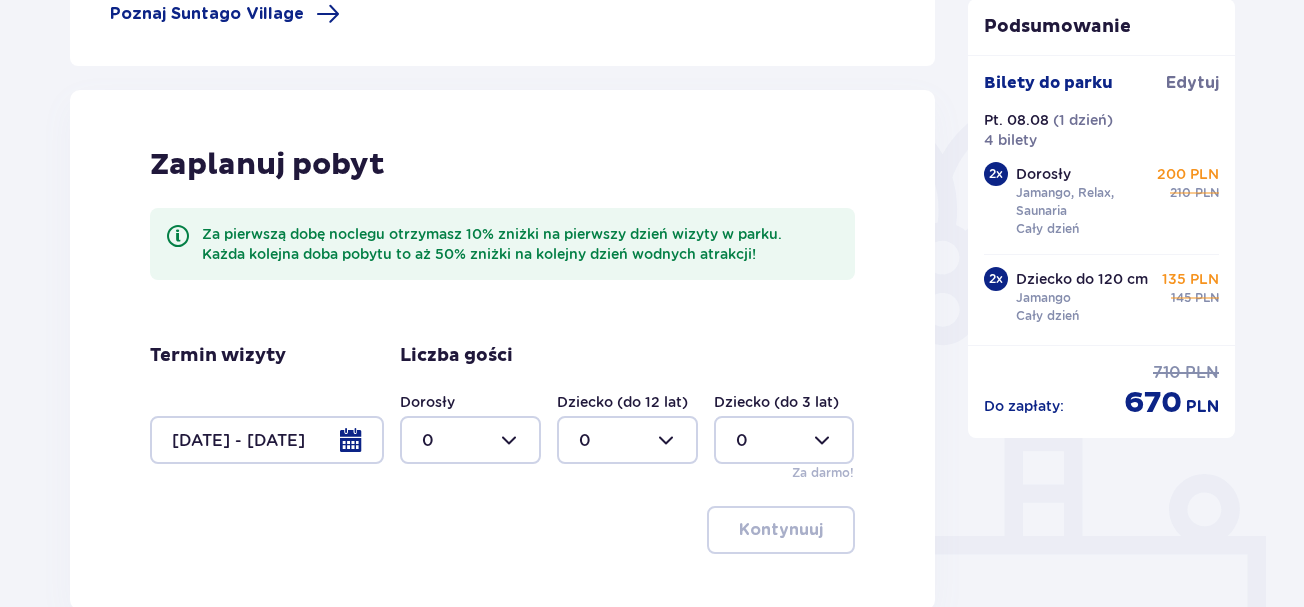 click at bounding box center [470, 440] 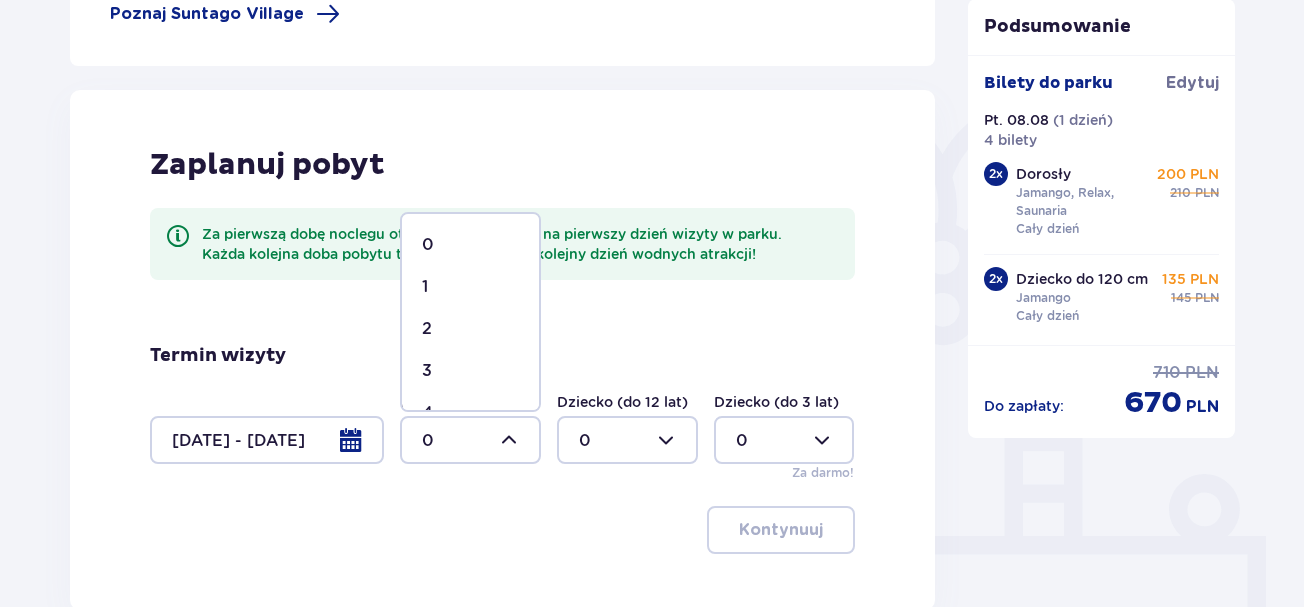 click on "2" at bounding box center [470, 329] 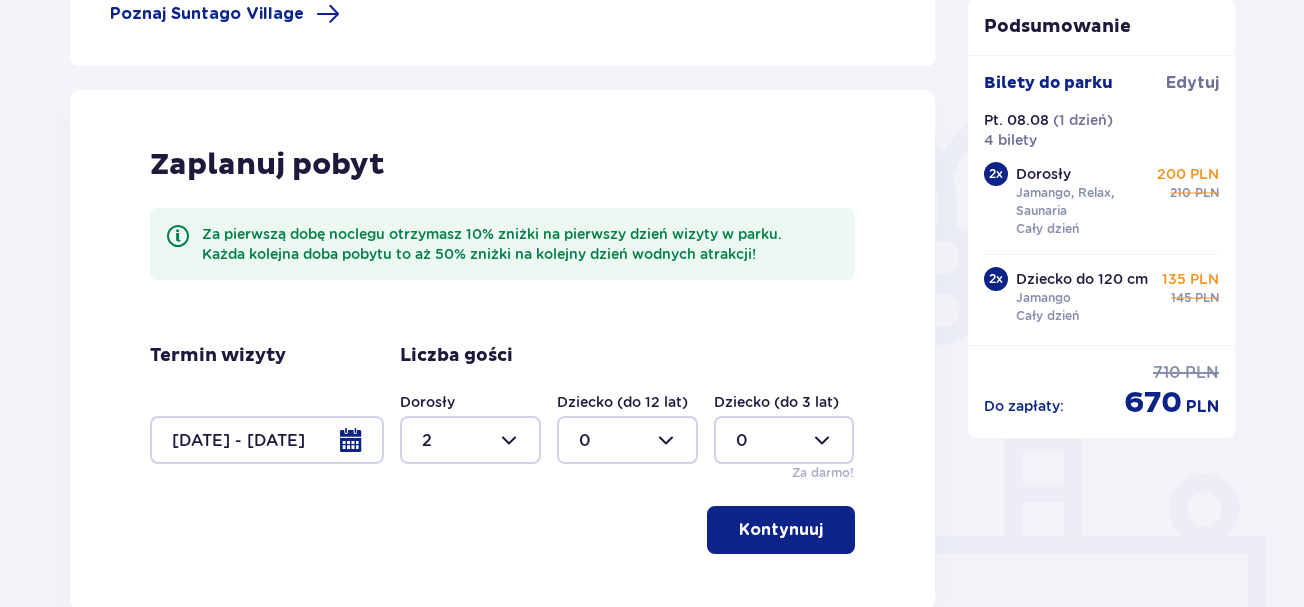 click at bounding box center [627, 440] 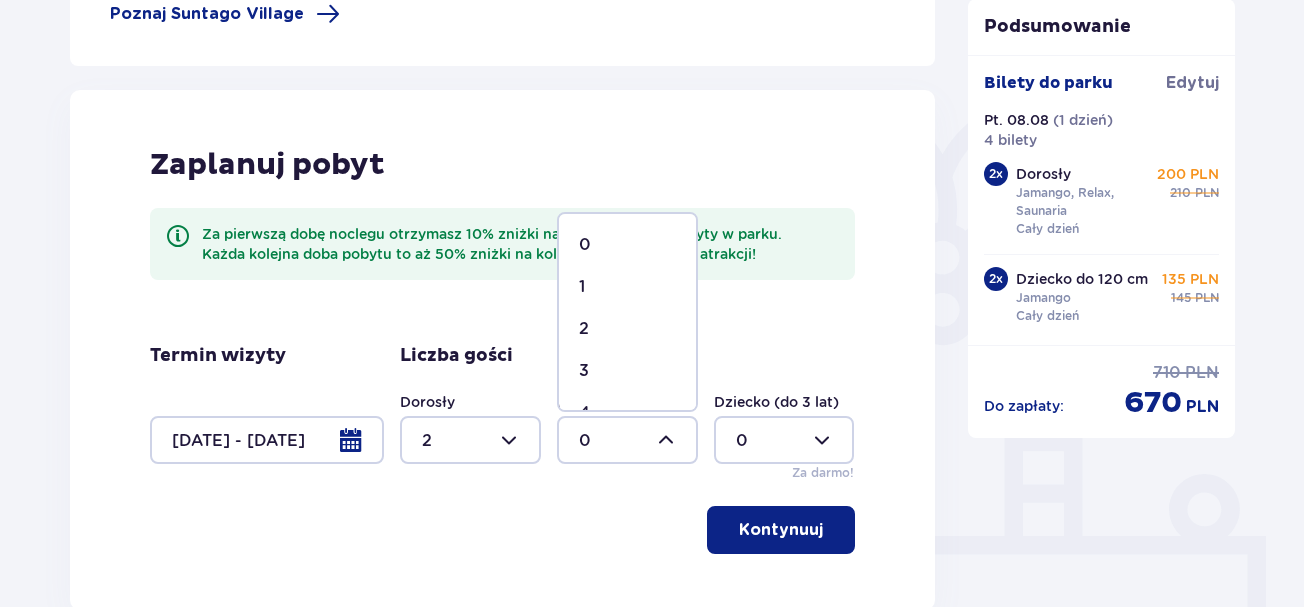 click on "2" at bounding box center [627, 329] 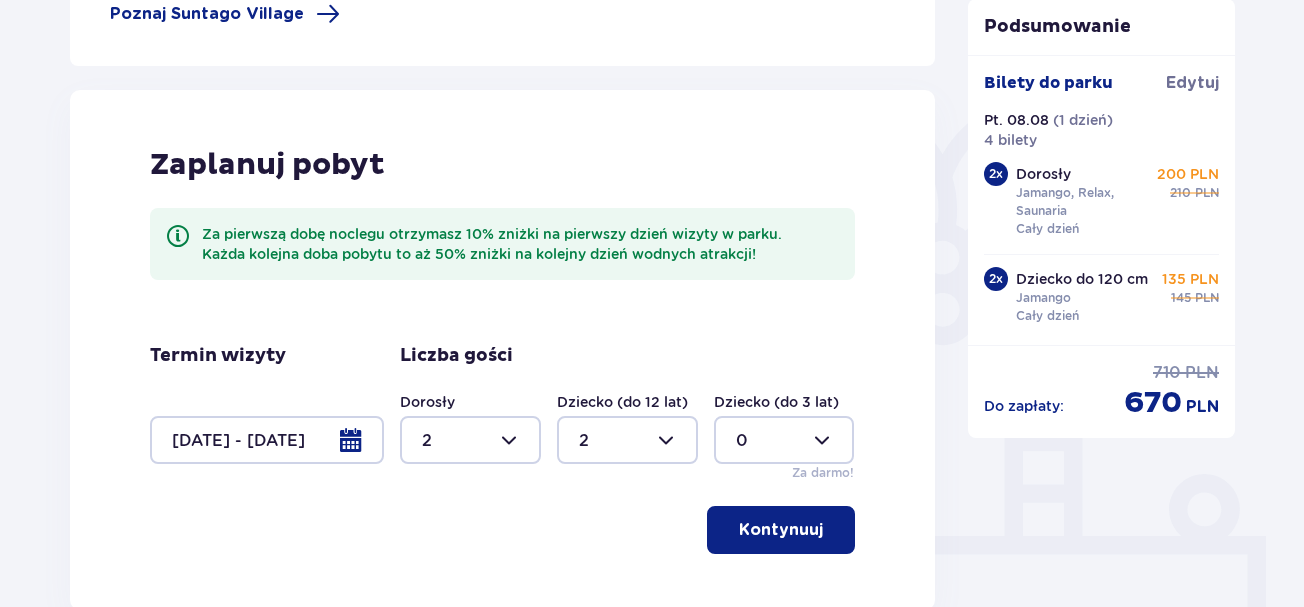 click at bounding box center [784, 440] 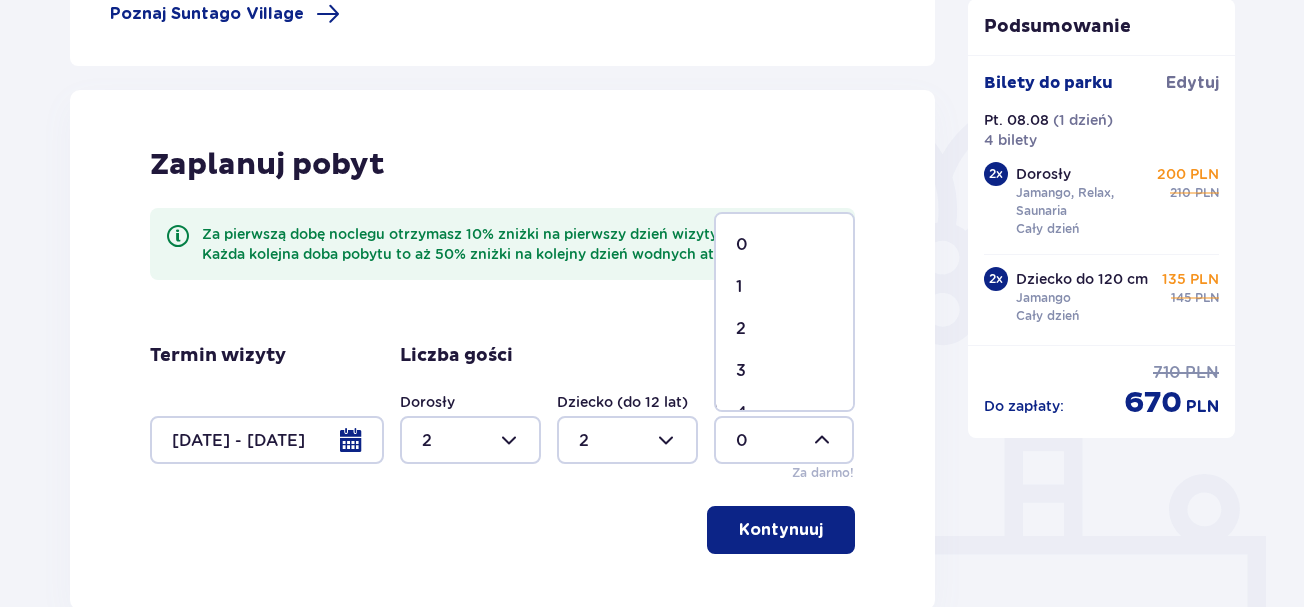 click on "0" at bounding box center (784, 245) 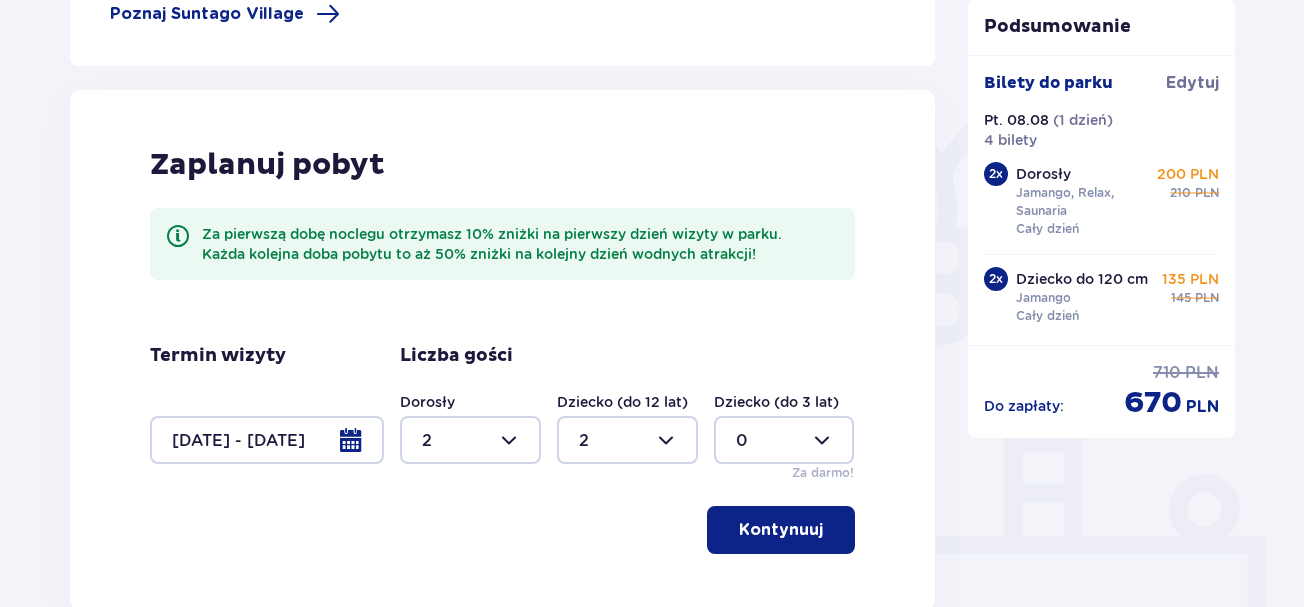 click on "Kontynuuj" at bounding box center [781, 530] 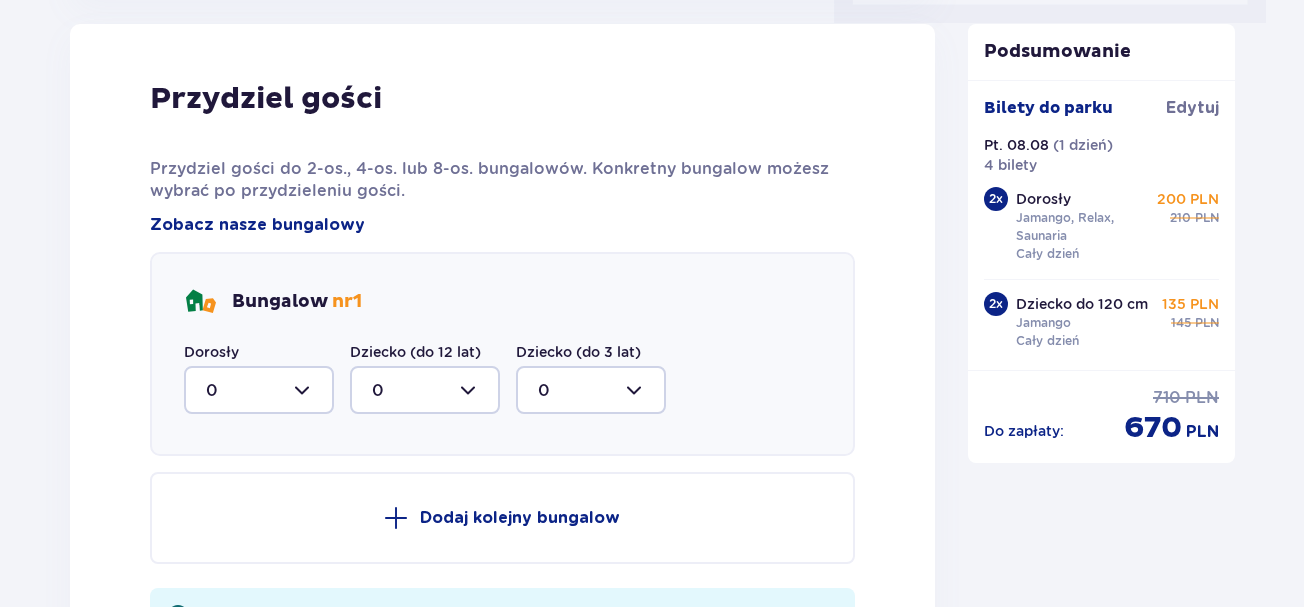 scroll, scrollTop: 1210, scrollLeft: 0, axis: vertical 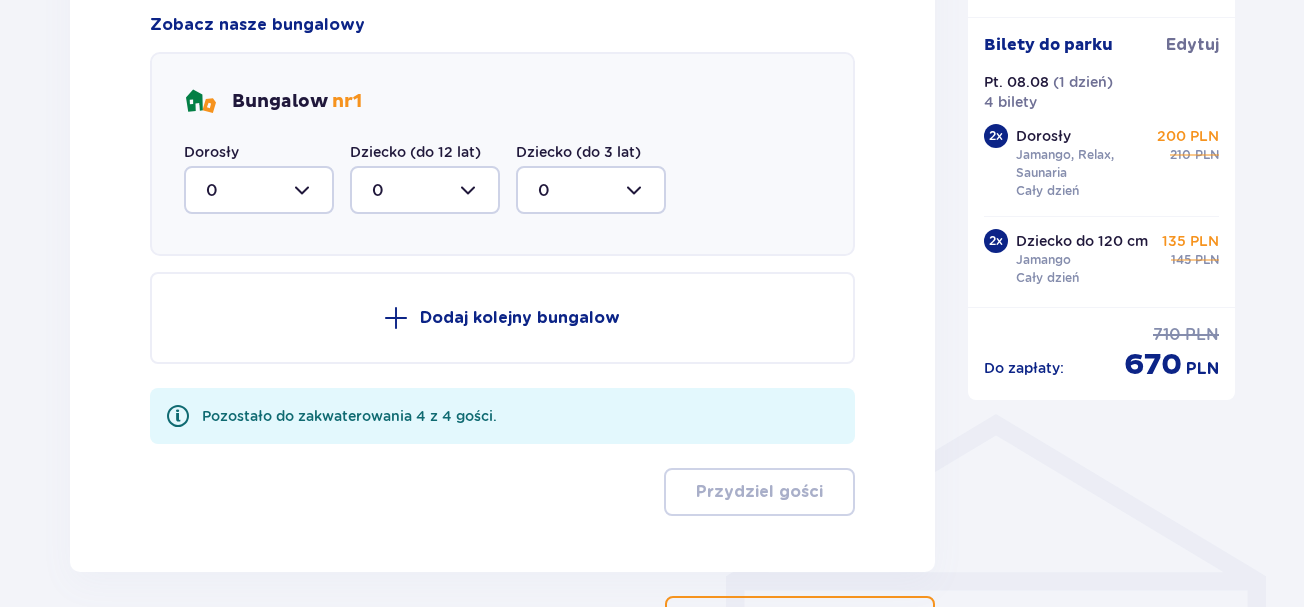 click at bounding box center (259, 190) 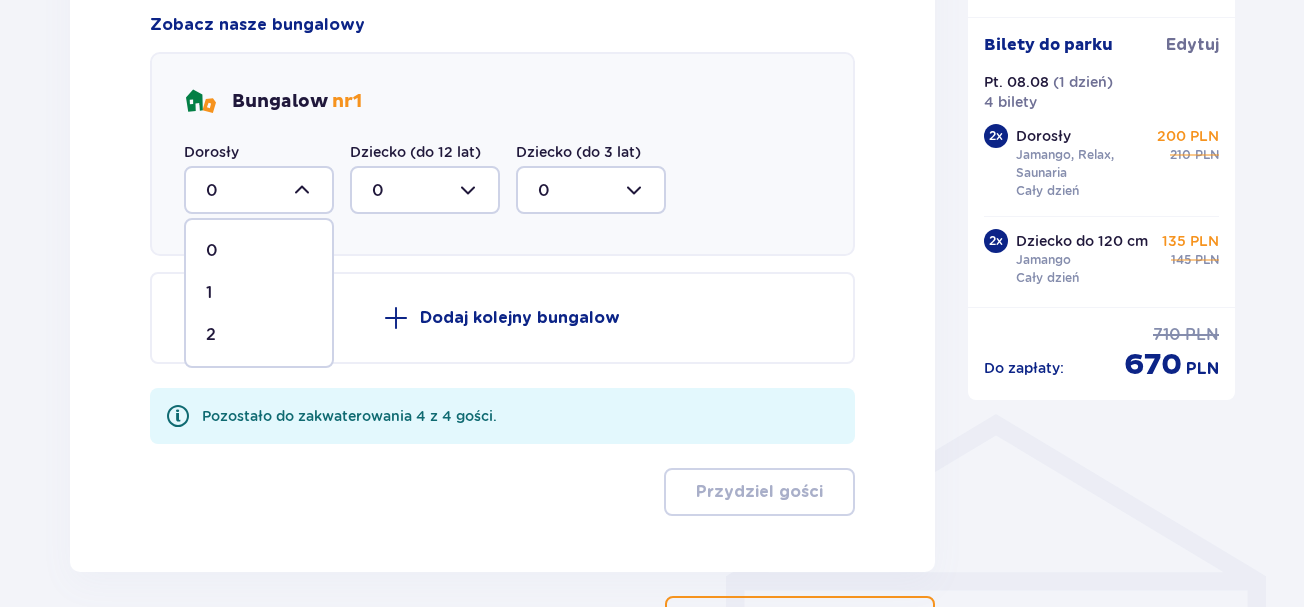 click on "2" at bounding box center [259, 335] 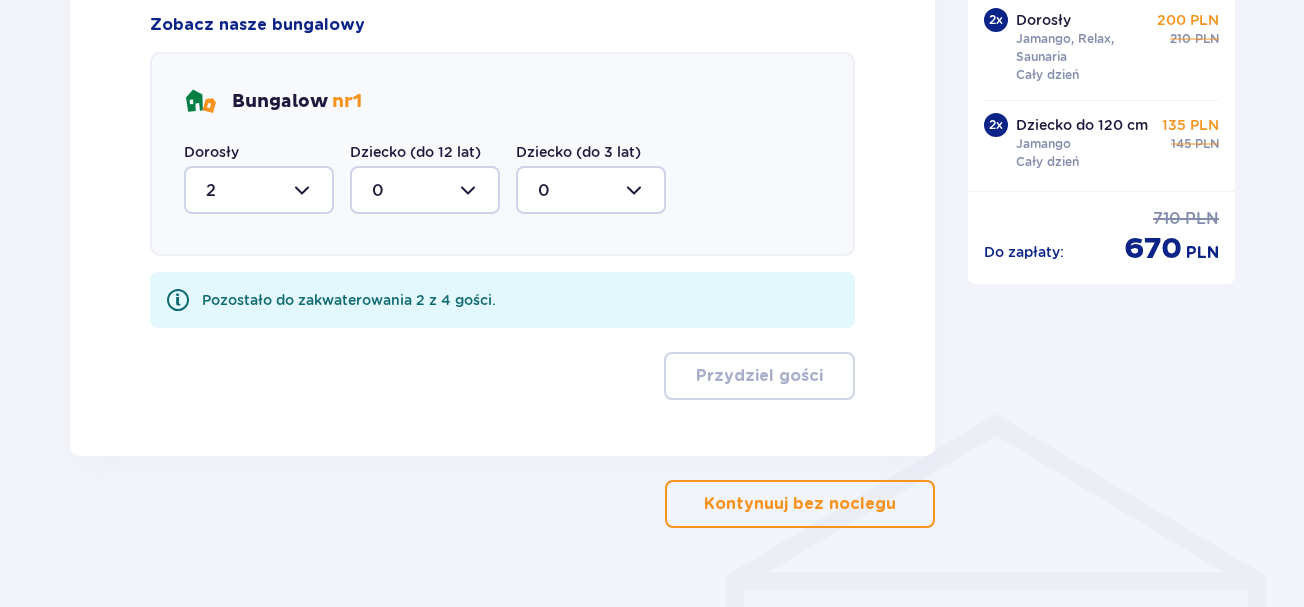 click at bounding box center (425, 190) 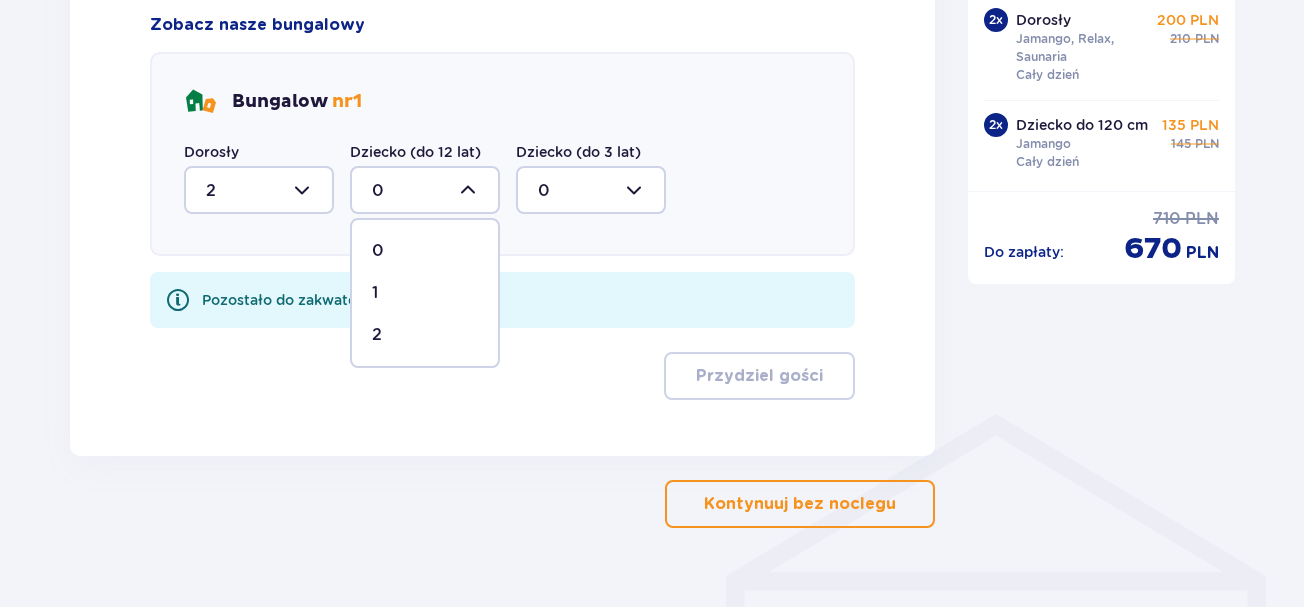 click on "2" at bounding box center (425, 335) 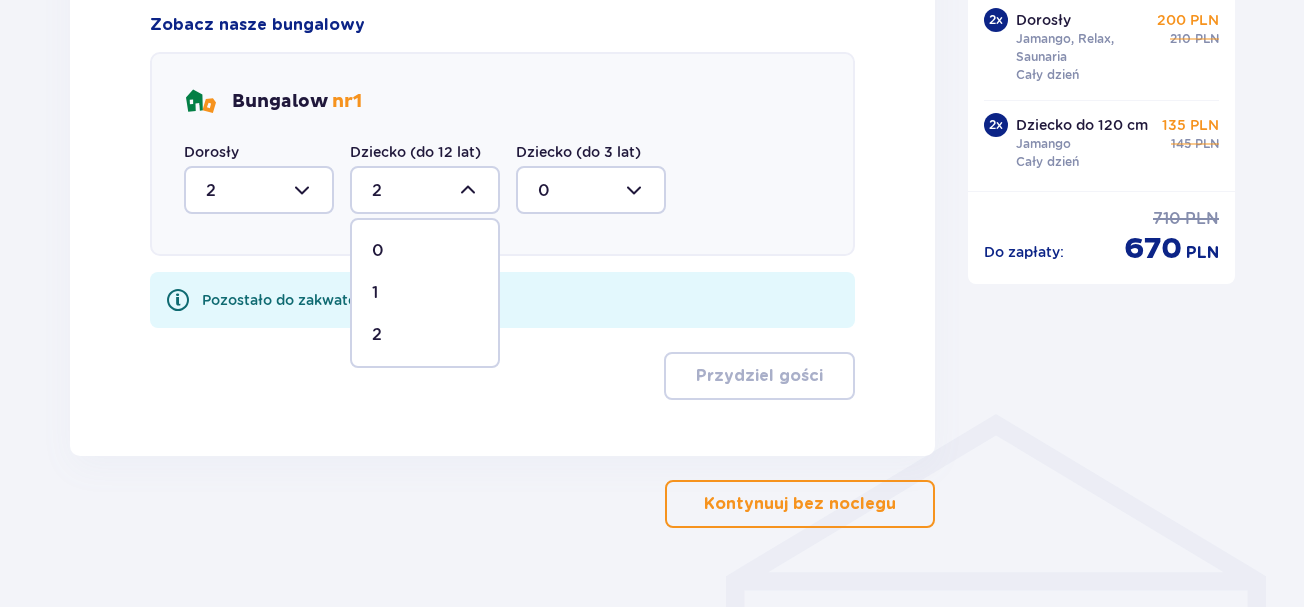 scroll, scrollTop: 1171, scrollLeft: 0, axis: vertical 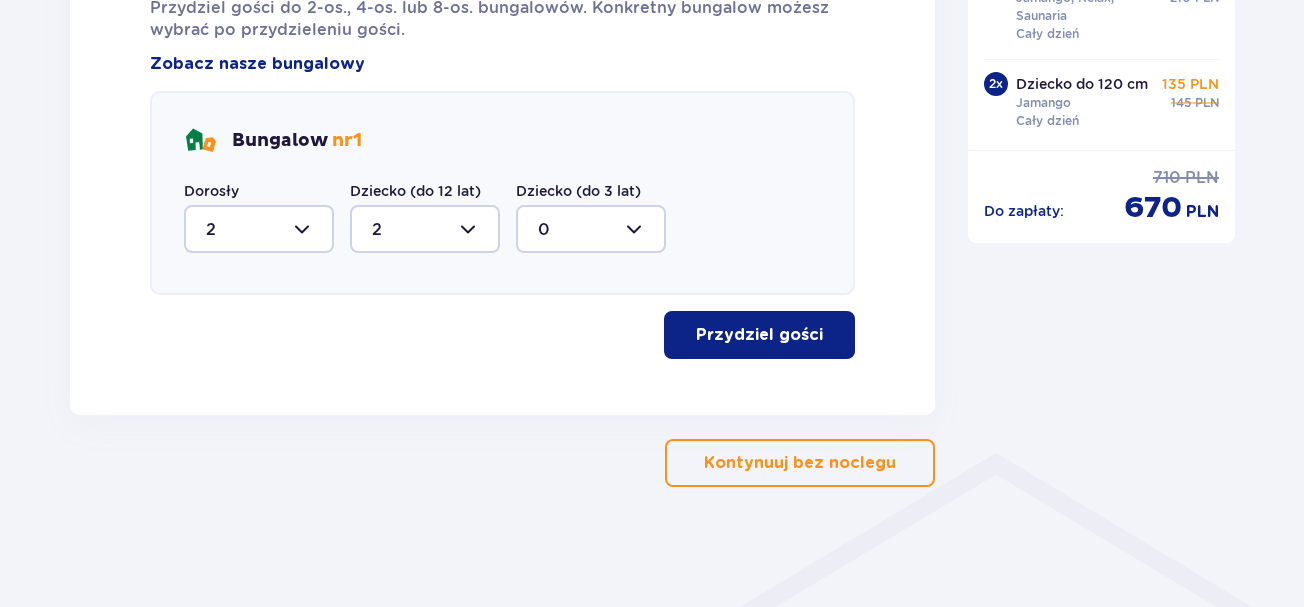 click on "Przydziel gości" at bounding box center (759, 335) 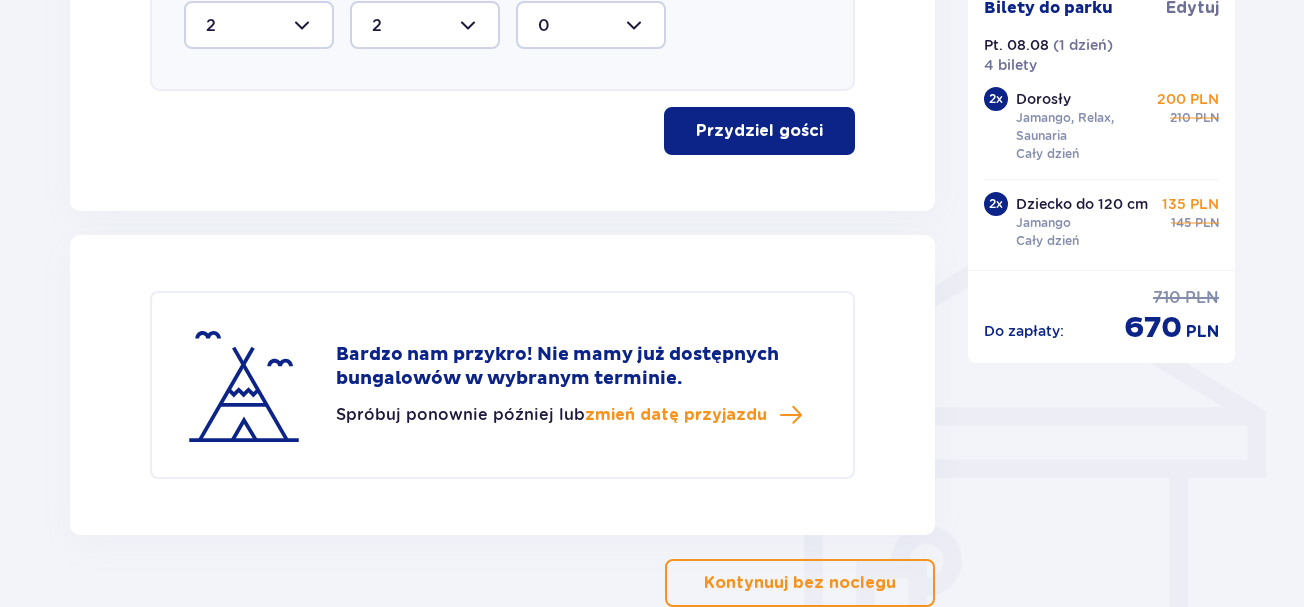 scroll, scrollTop: 1495, scrollLeft: 0, axis: vertical 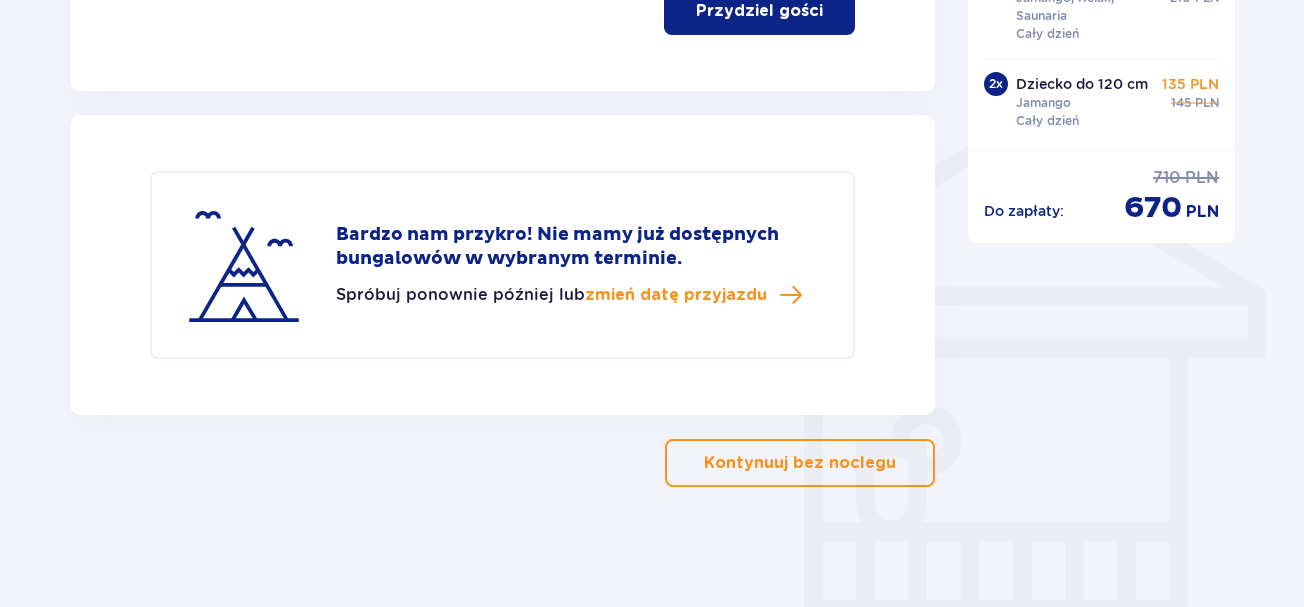 click on "Kontynuuj bez noclegu" at bounding box center [800, 463] 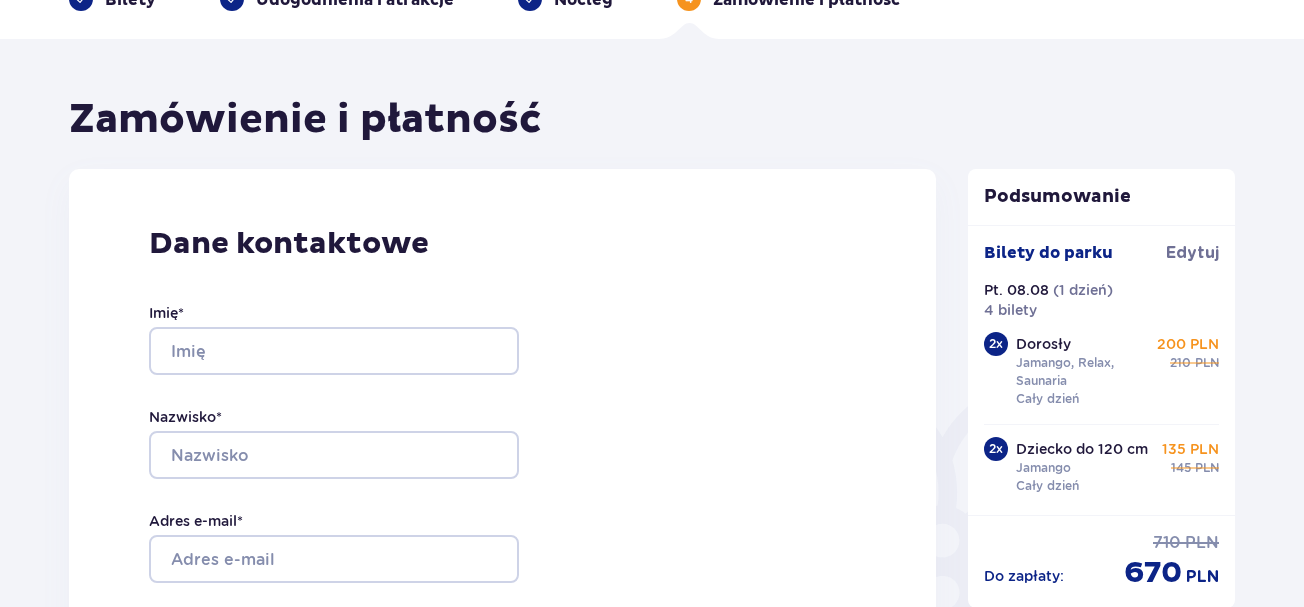 scroll, scrollTop: 0, scrollLeft: 0, axis: both 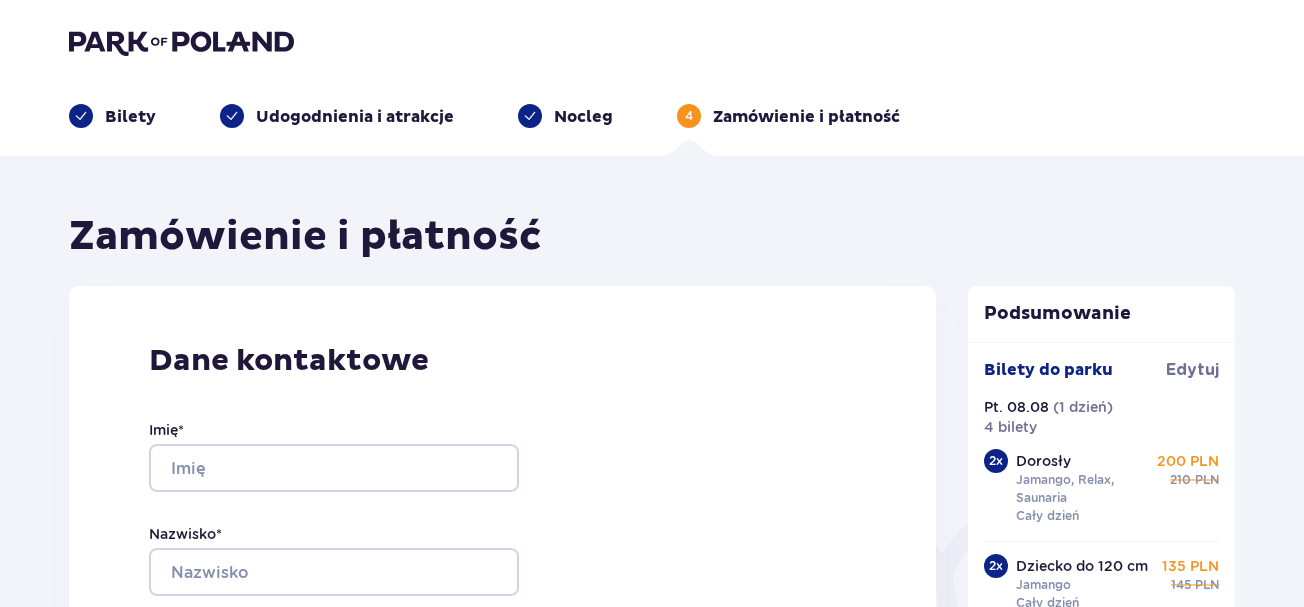 click at bounding box center [181, 42] 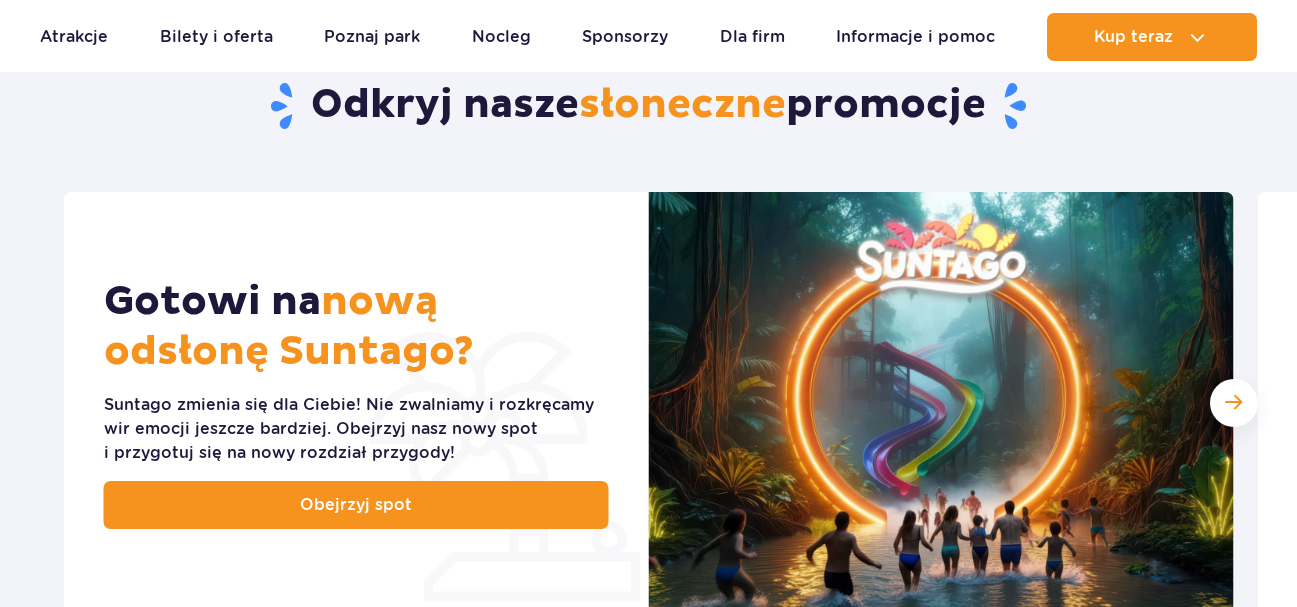 scroll, scrollTop: 815, scrollLeft: 0, axis: vertical 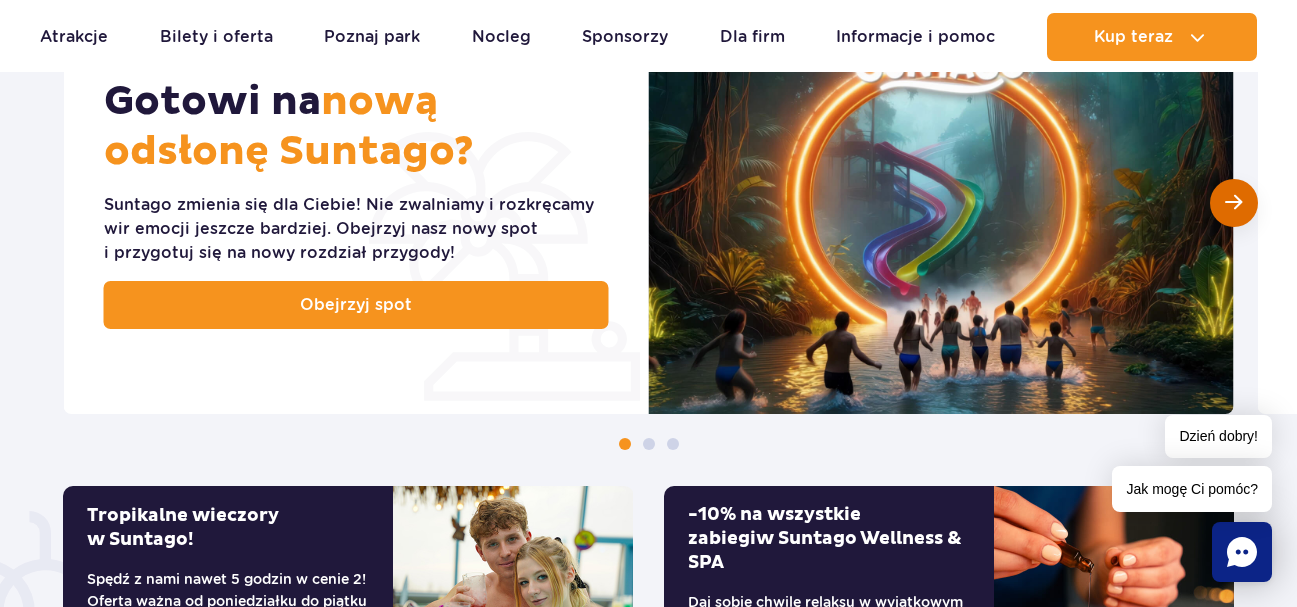 click at bounding box center [1234, 203] 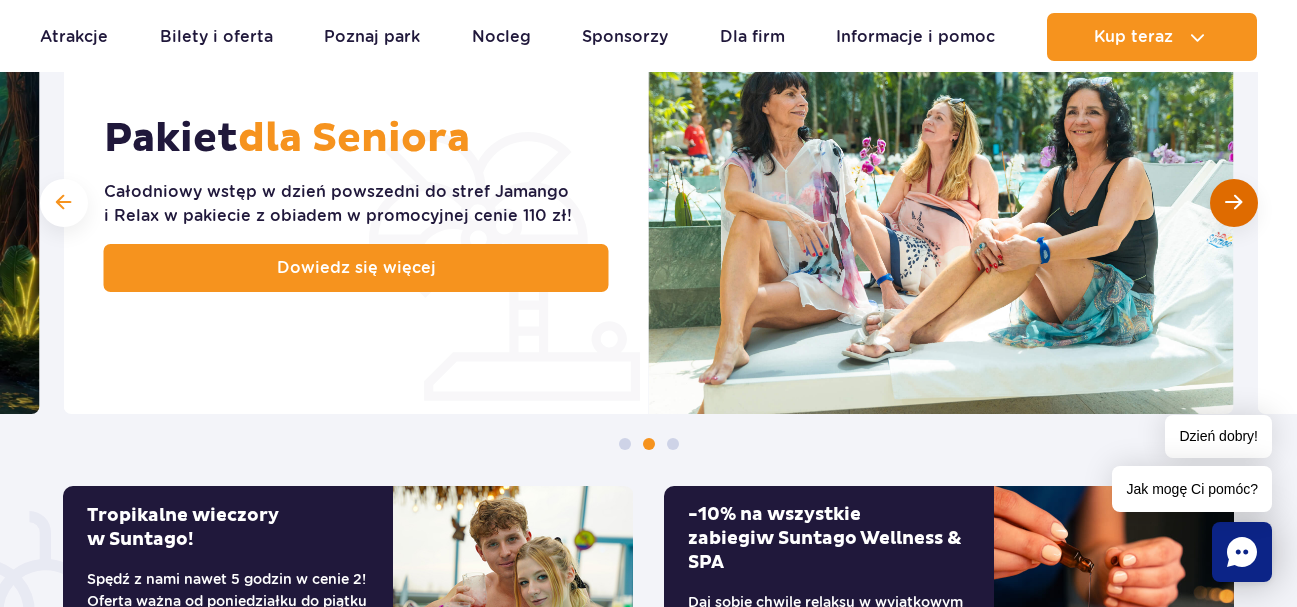 click at bounding box center (1234, 203) 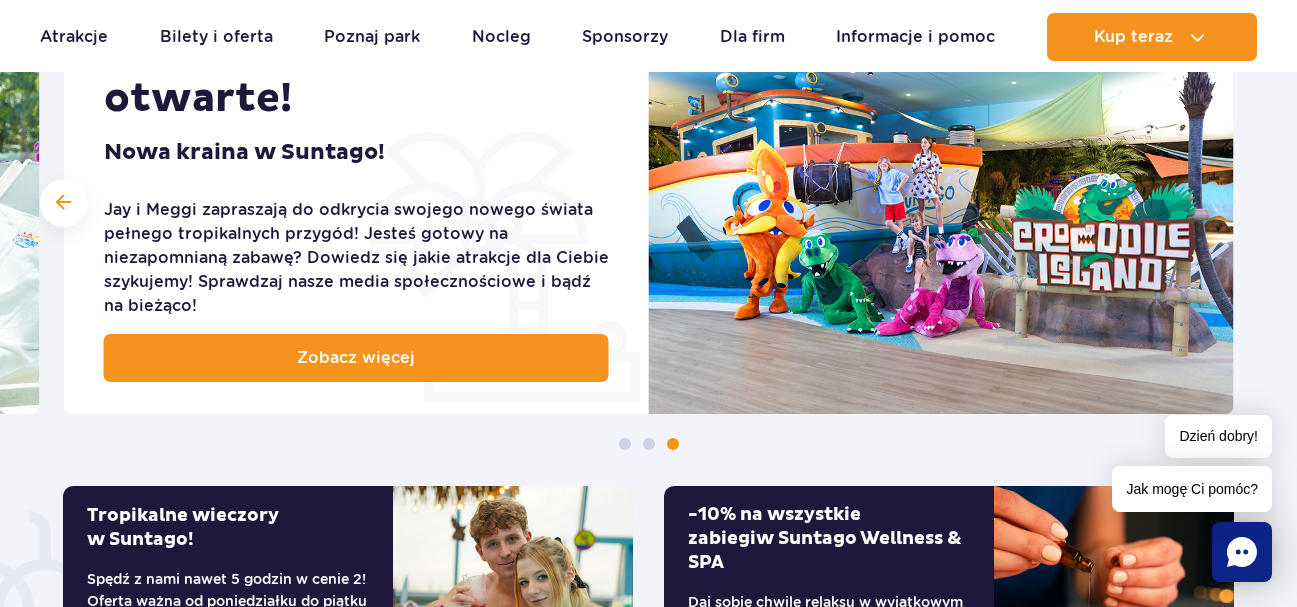 click at bounding box center [941, 203] 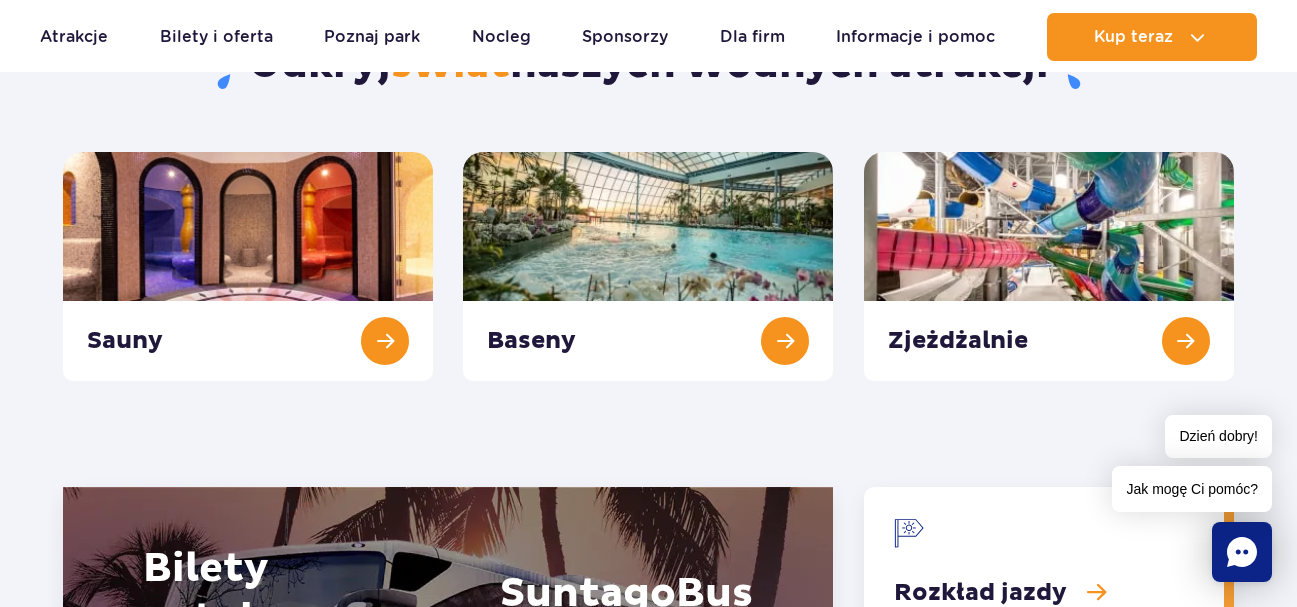 scroll, scrollTop: 2300, scrollLeft: 0, axis: vertical 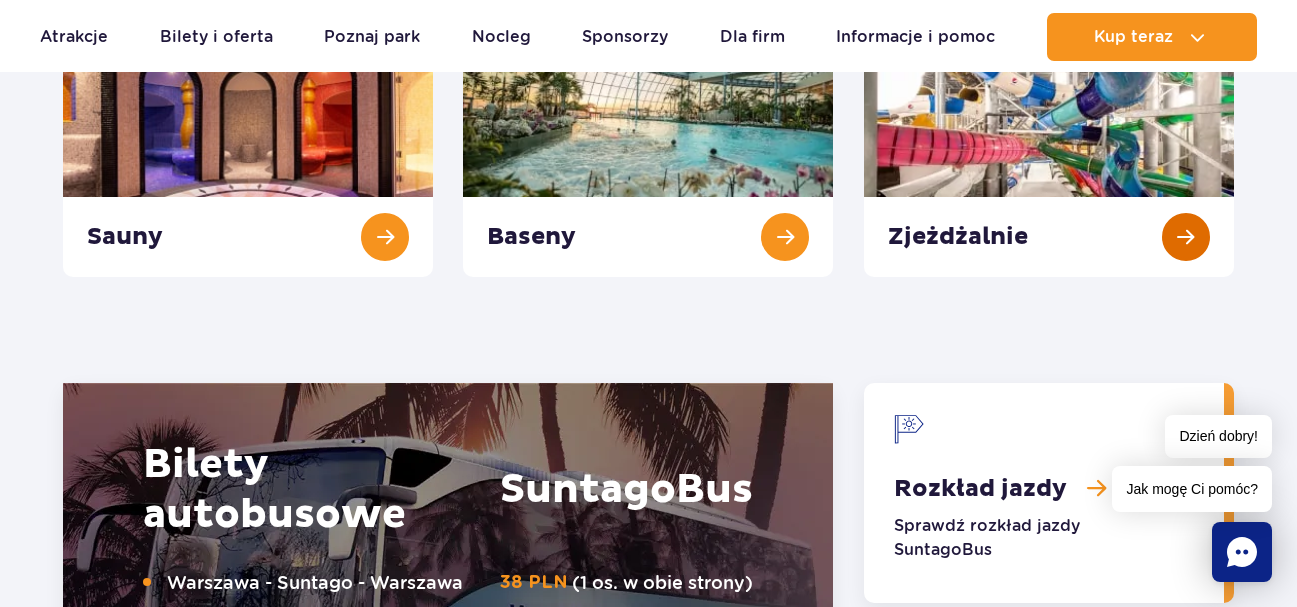 click at bounding box center (1049, 162) 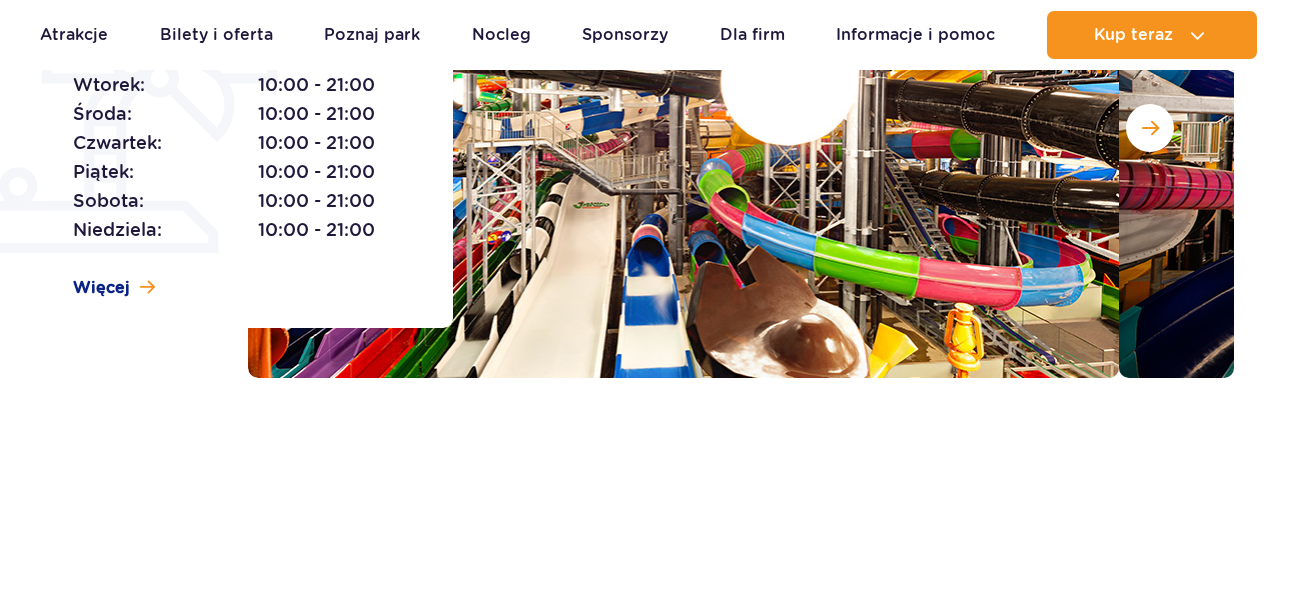 scroll, scrollTop: 500, scrollLeft: 0, axis: vertical 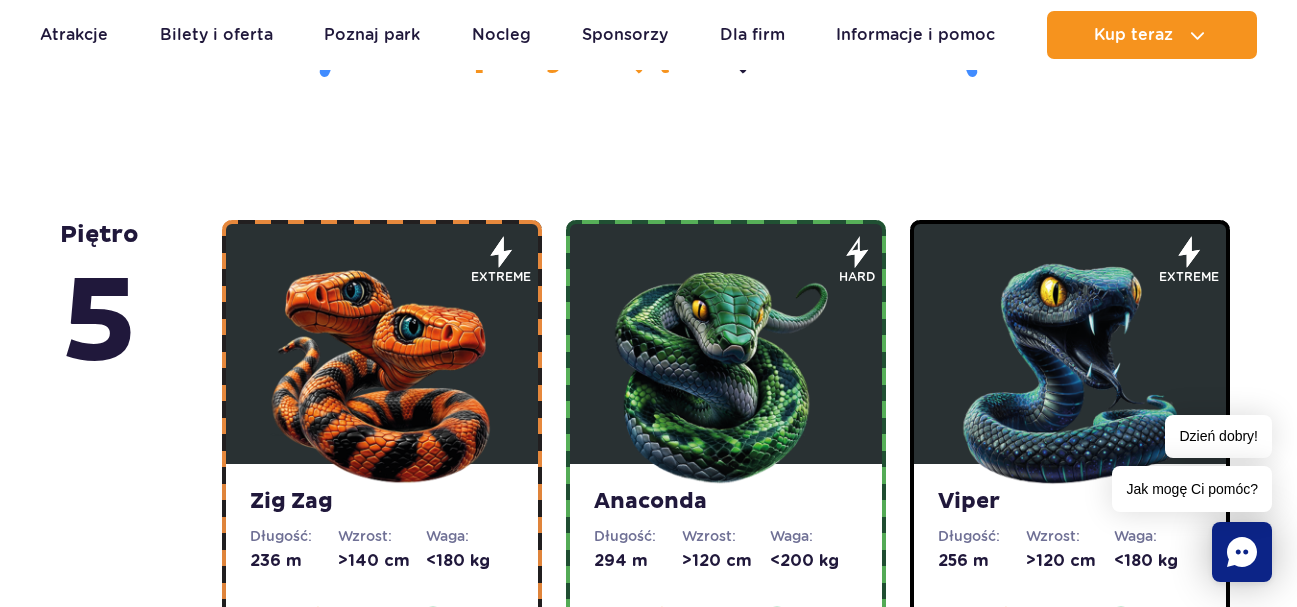 click at bounding box center (382, 369) 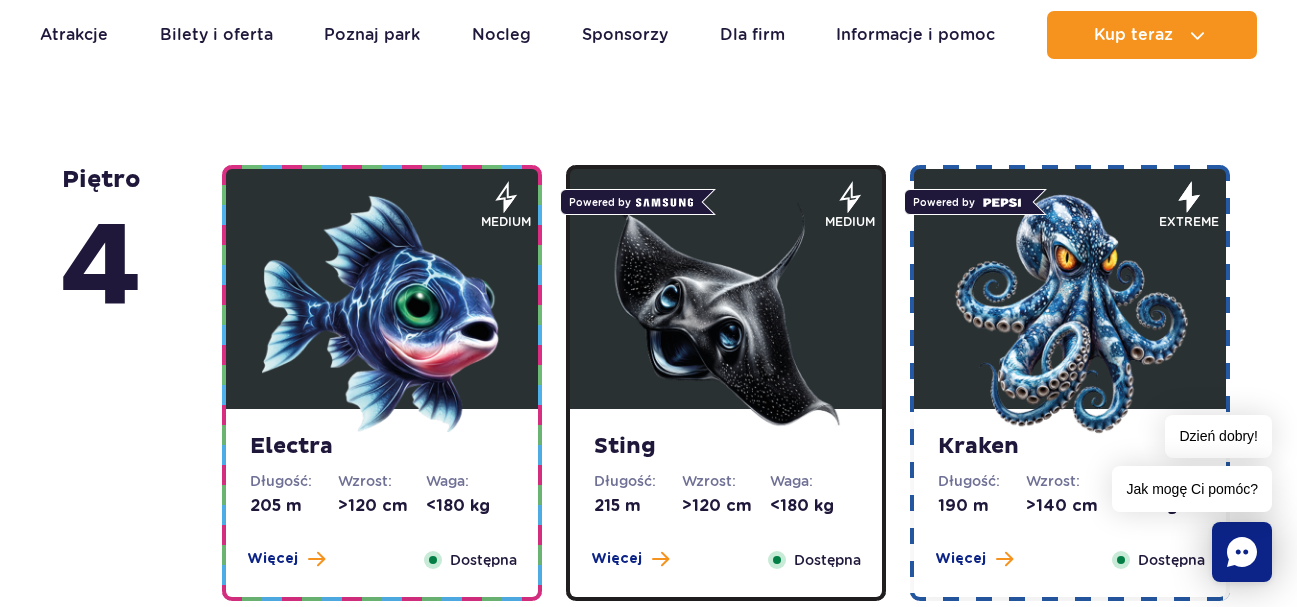 scroll, scrollTop: 2181, scrollLeft: 0, axis: vertical 